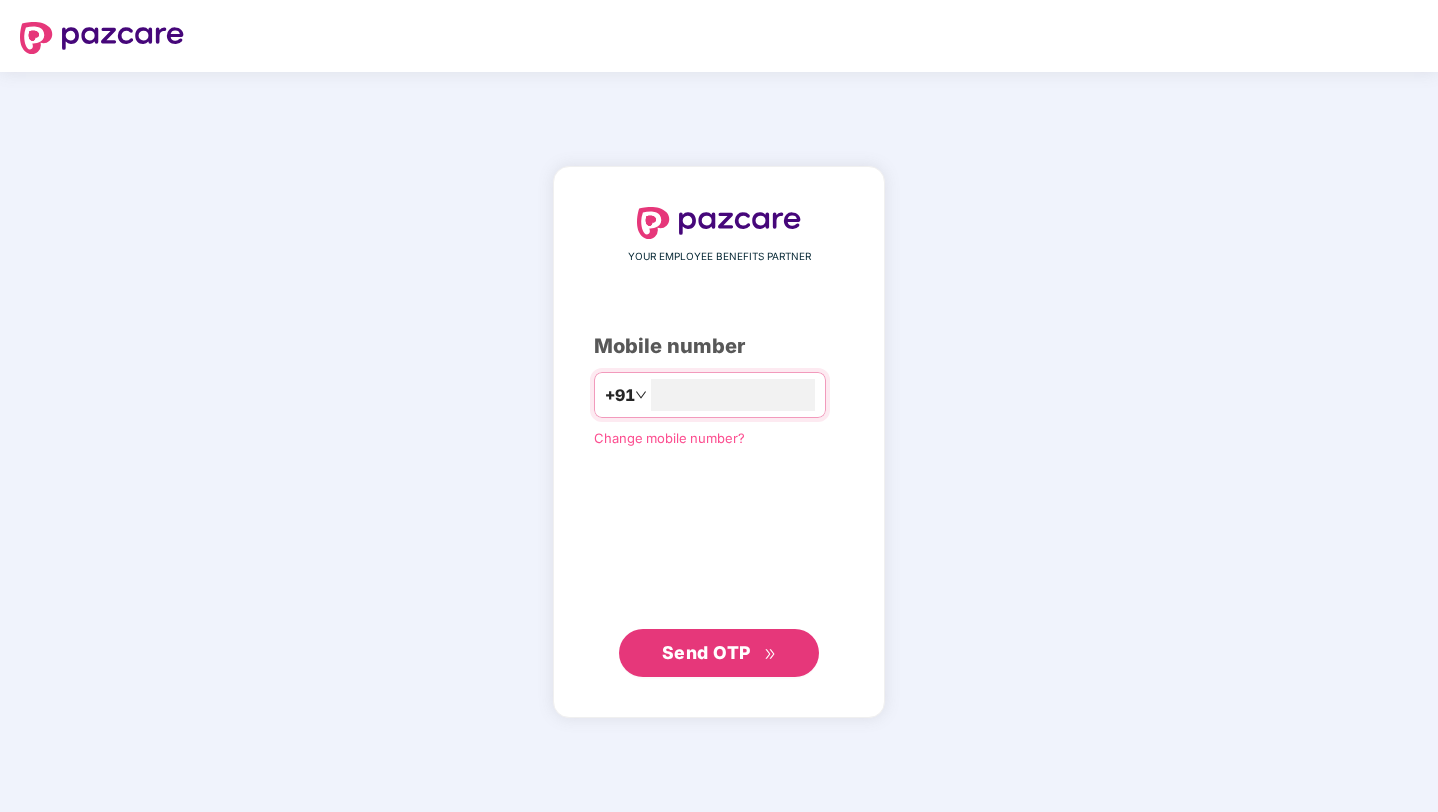 scroll, scrollTop: 0, scrollLeft: 0, axis: both 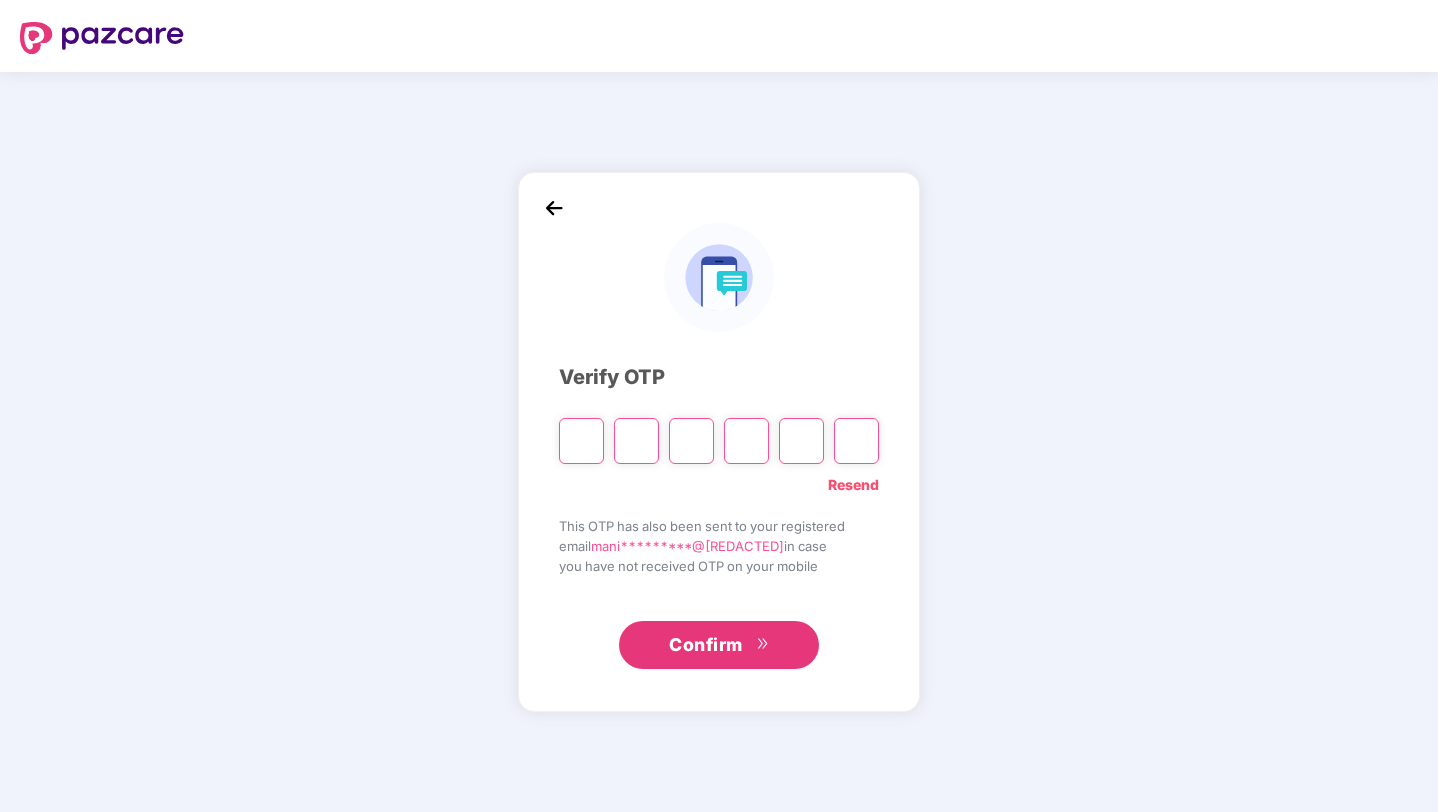 paste on "*" 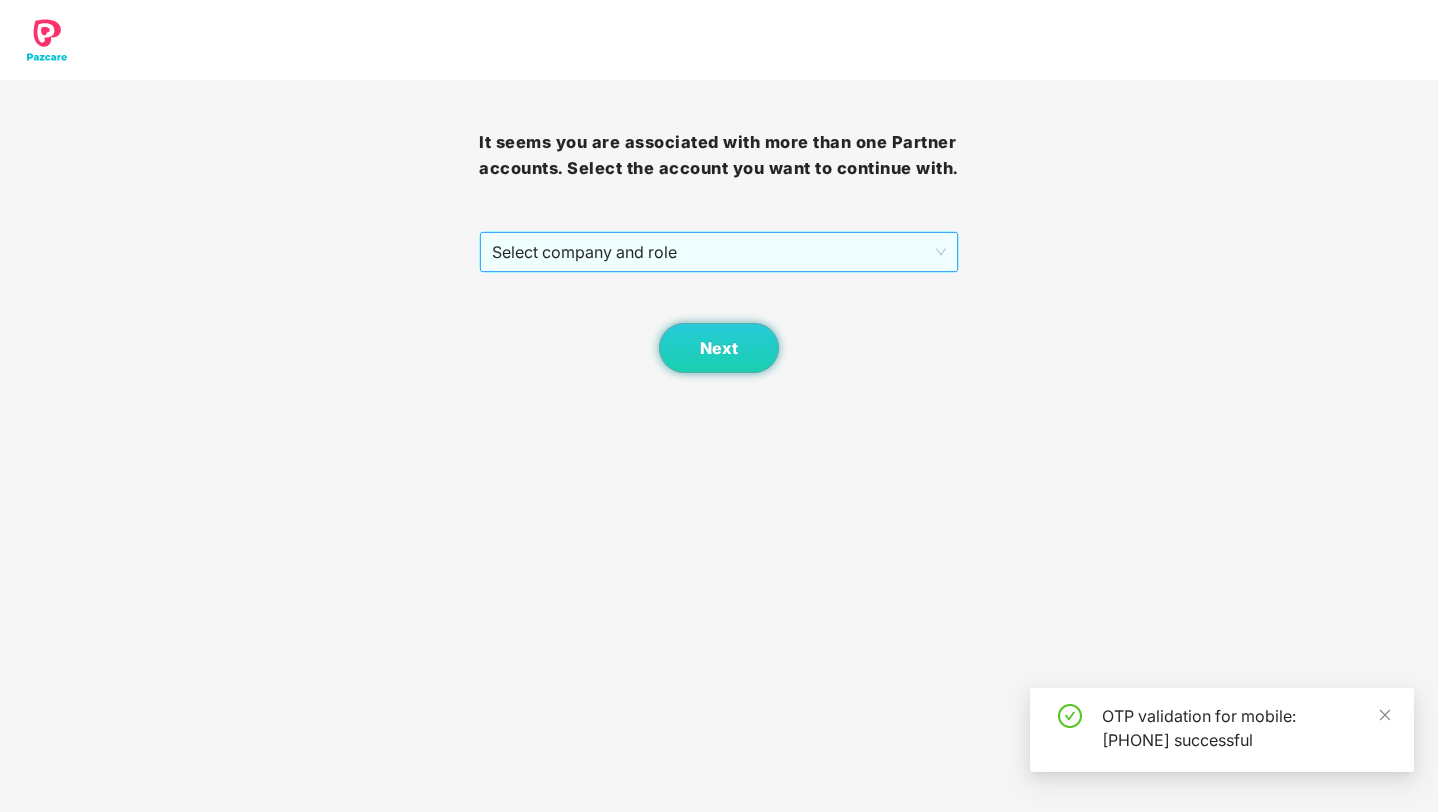 click on "Select company and role" at bounding box center [718, 252] 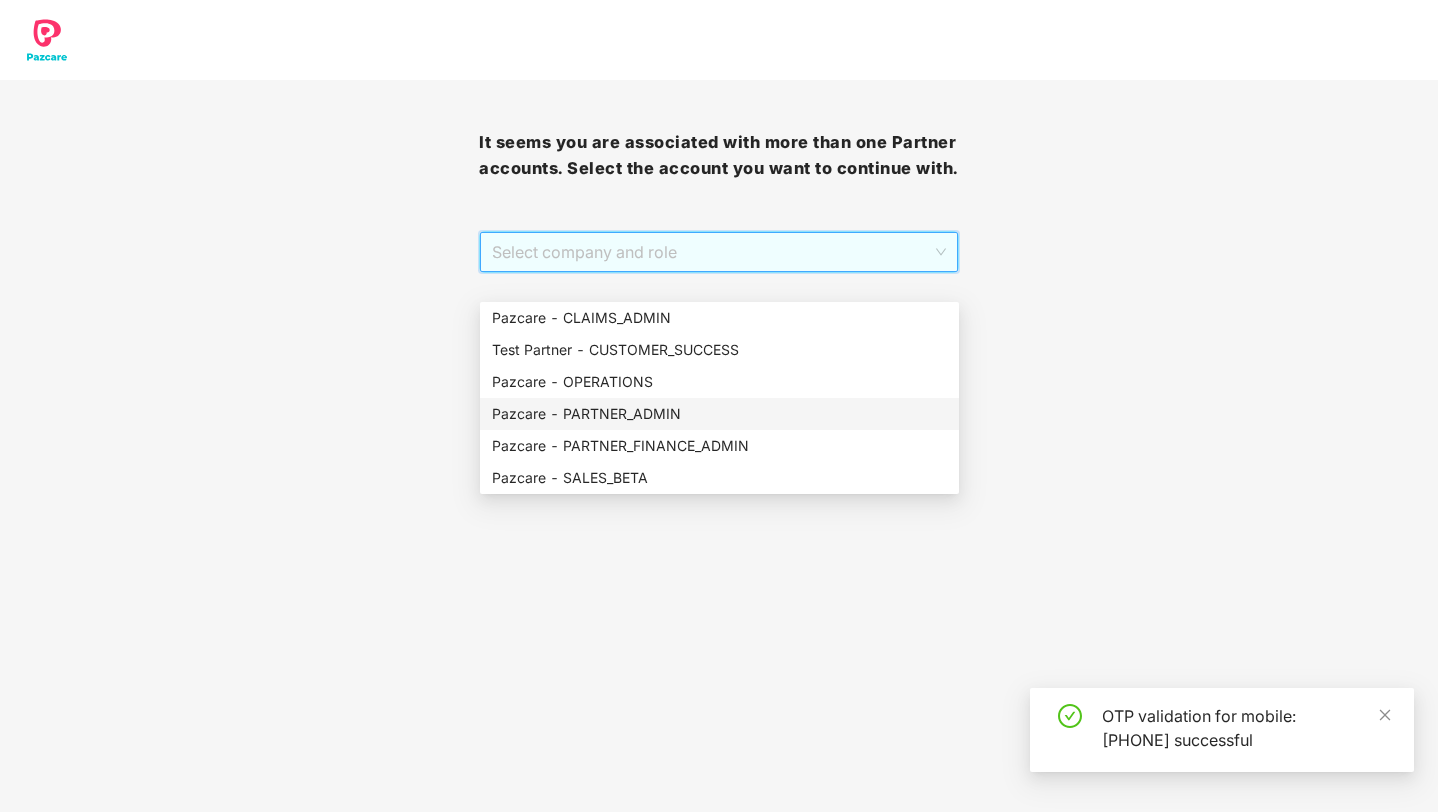 click on "Pazcare - PARTNER_ADMIN" at bounding box center (719, 414) 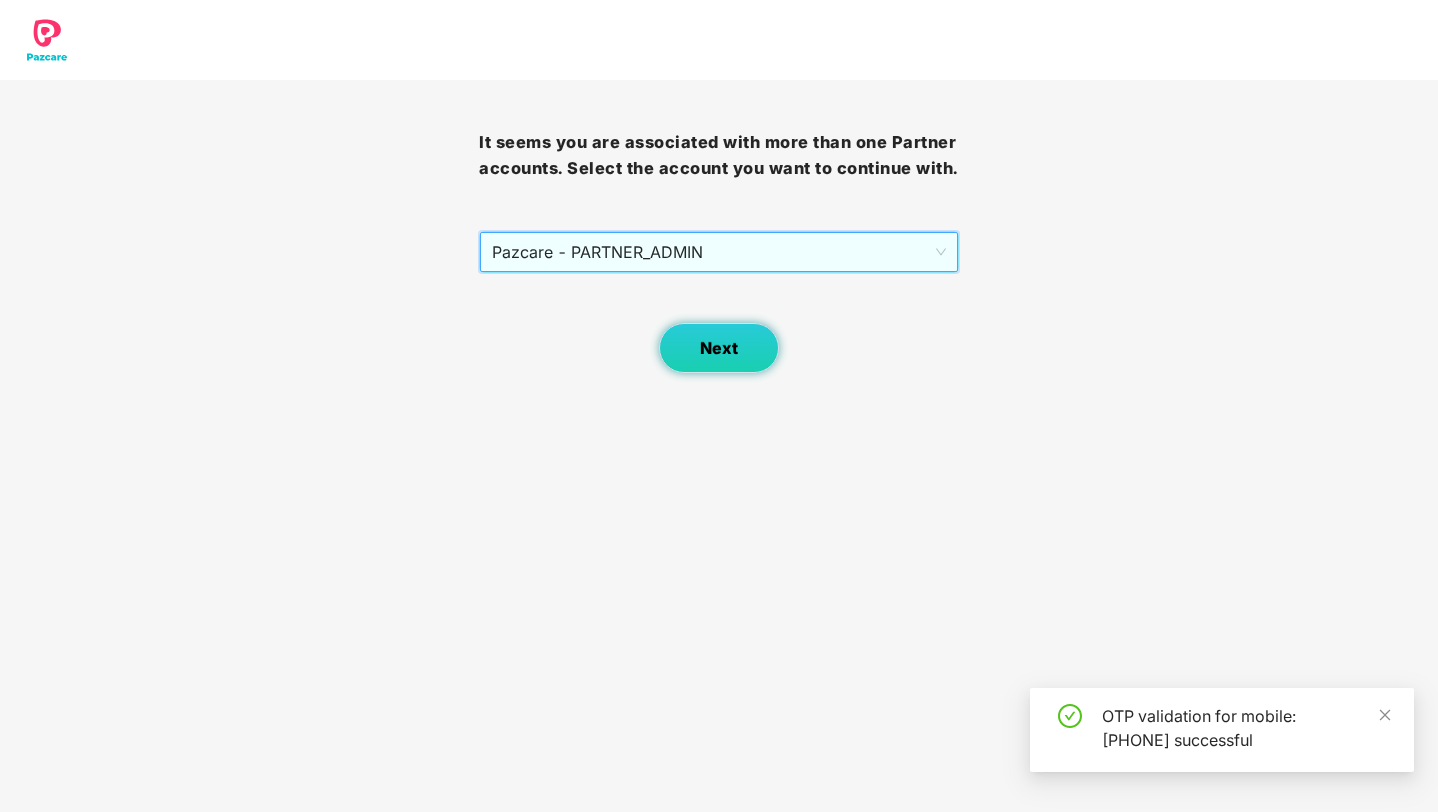 click on "Next" at bounding box center (719, 348) 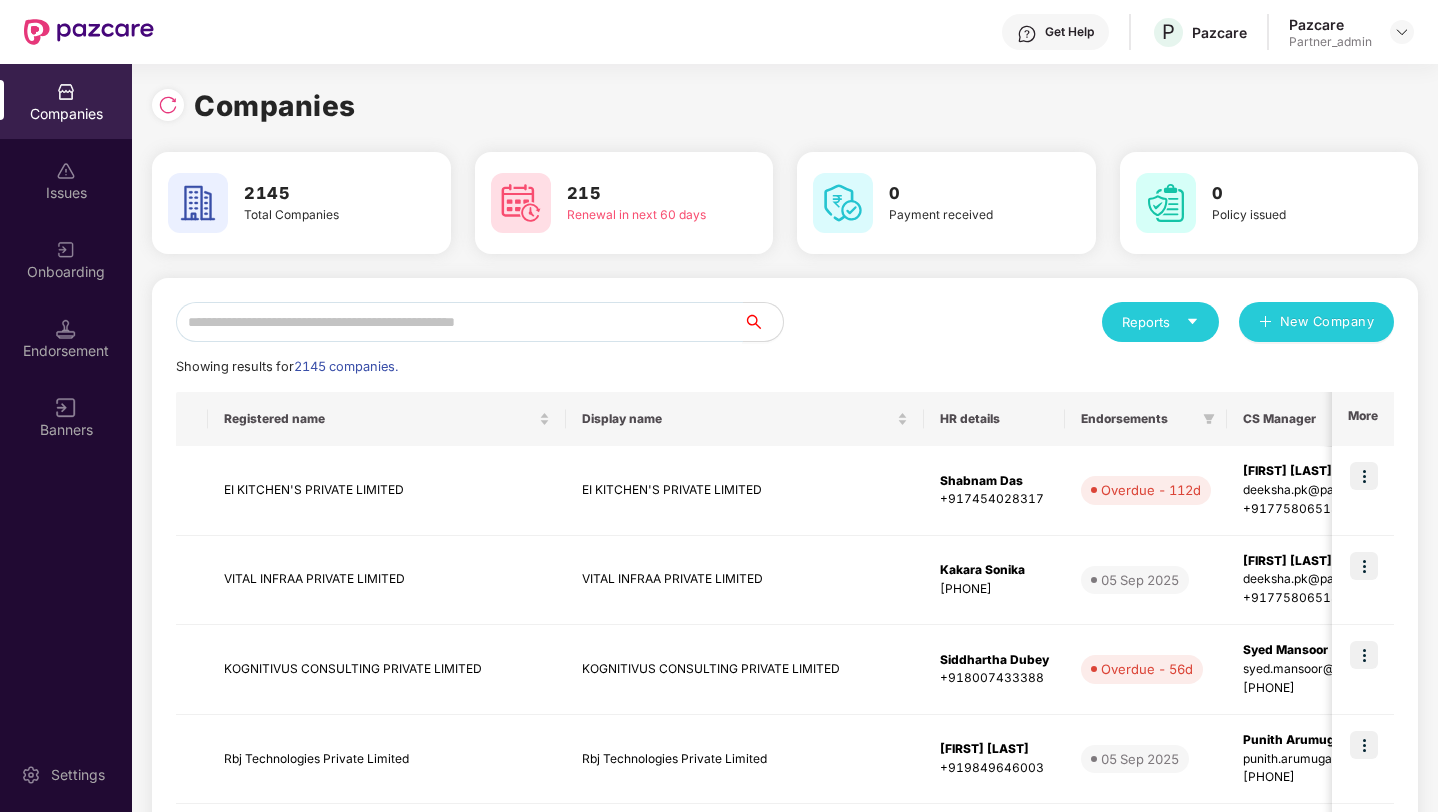click at bounding box center [459, 322] 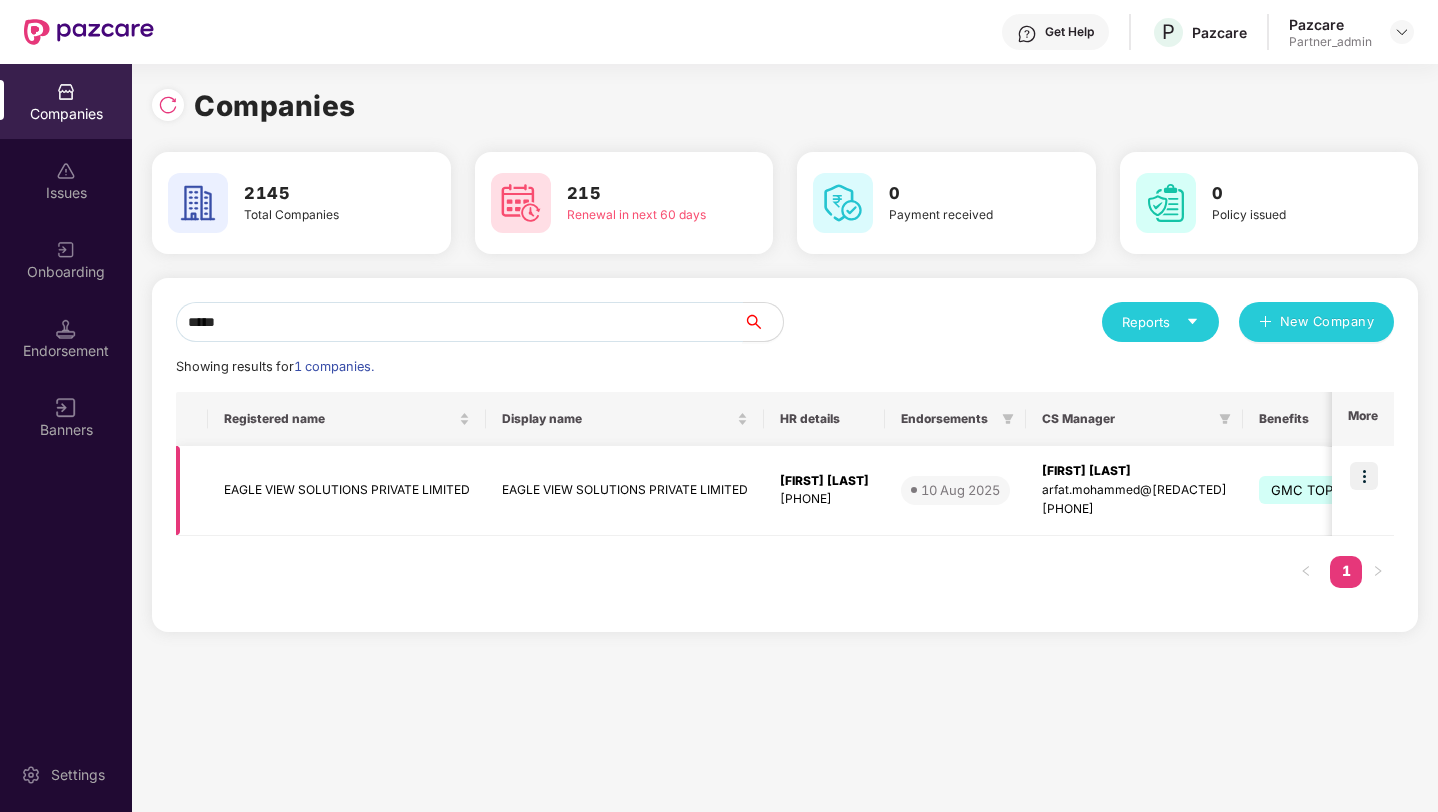 type on "*****" 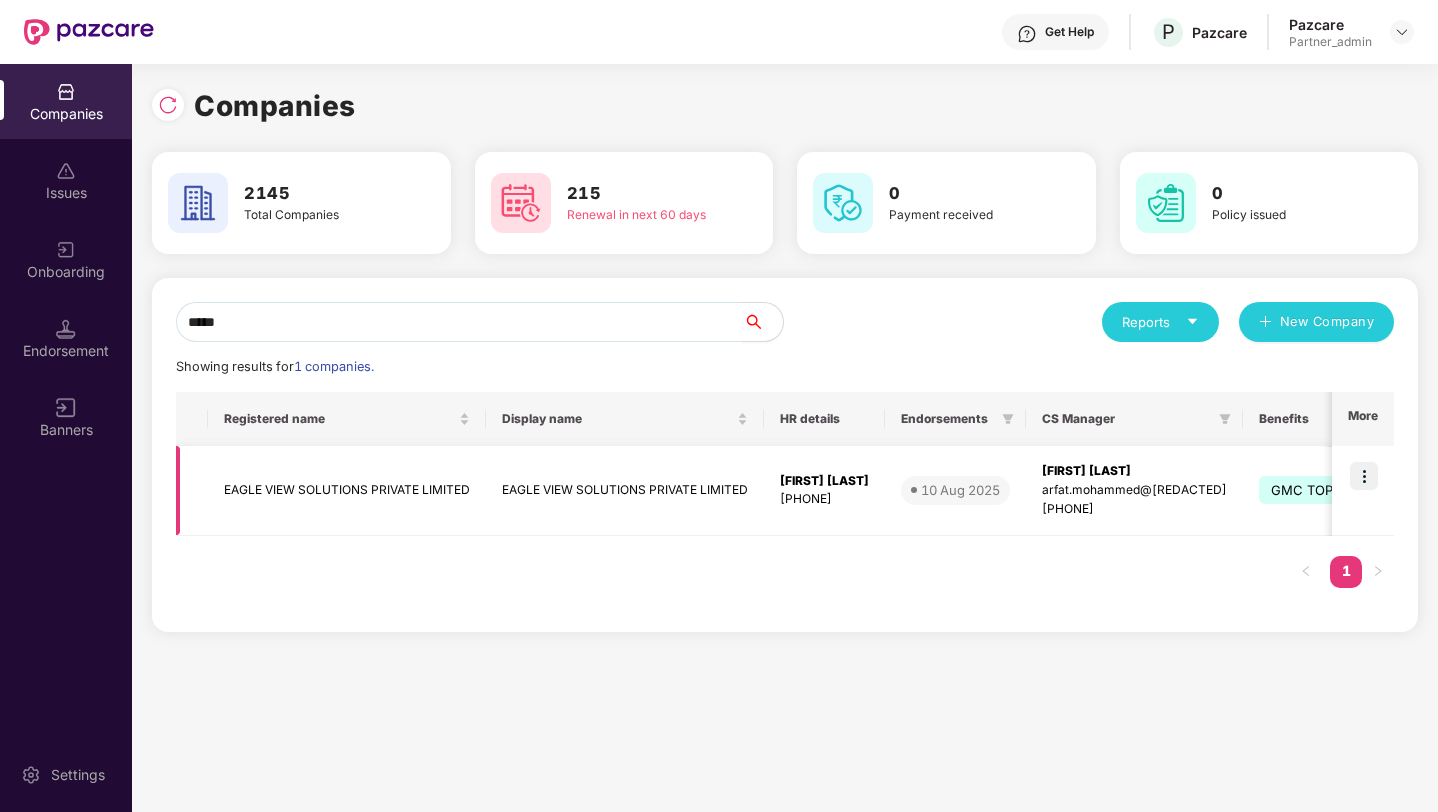 click at bounding box center [1364, 476] 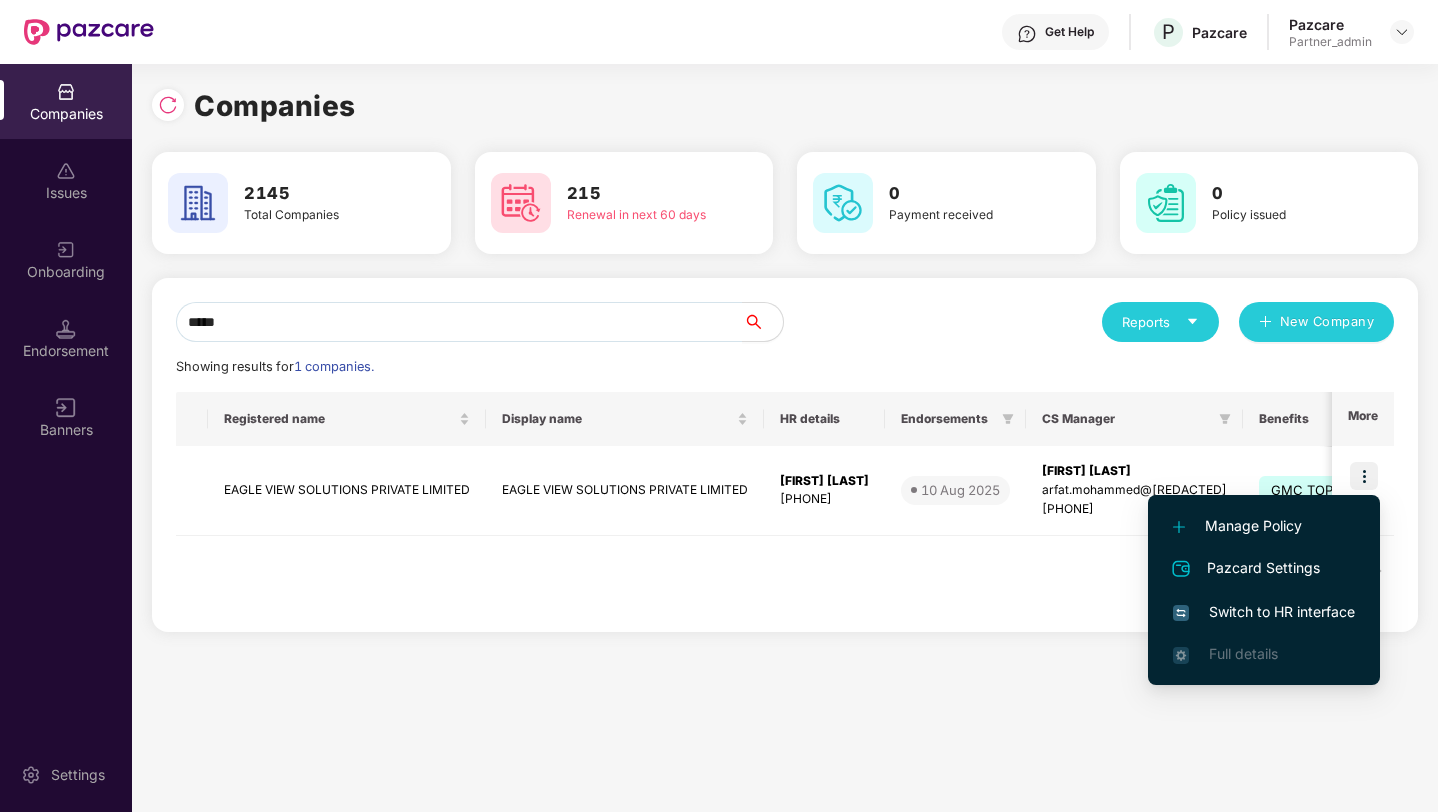 click on "Switch to HR interface" at bounding box center [1264, 612] 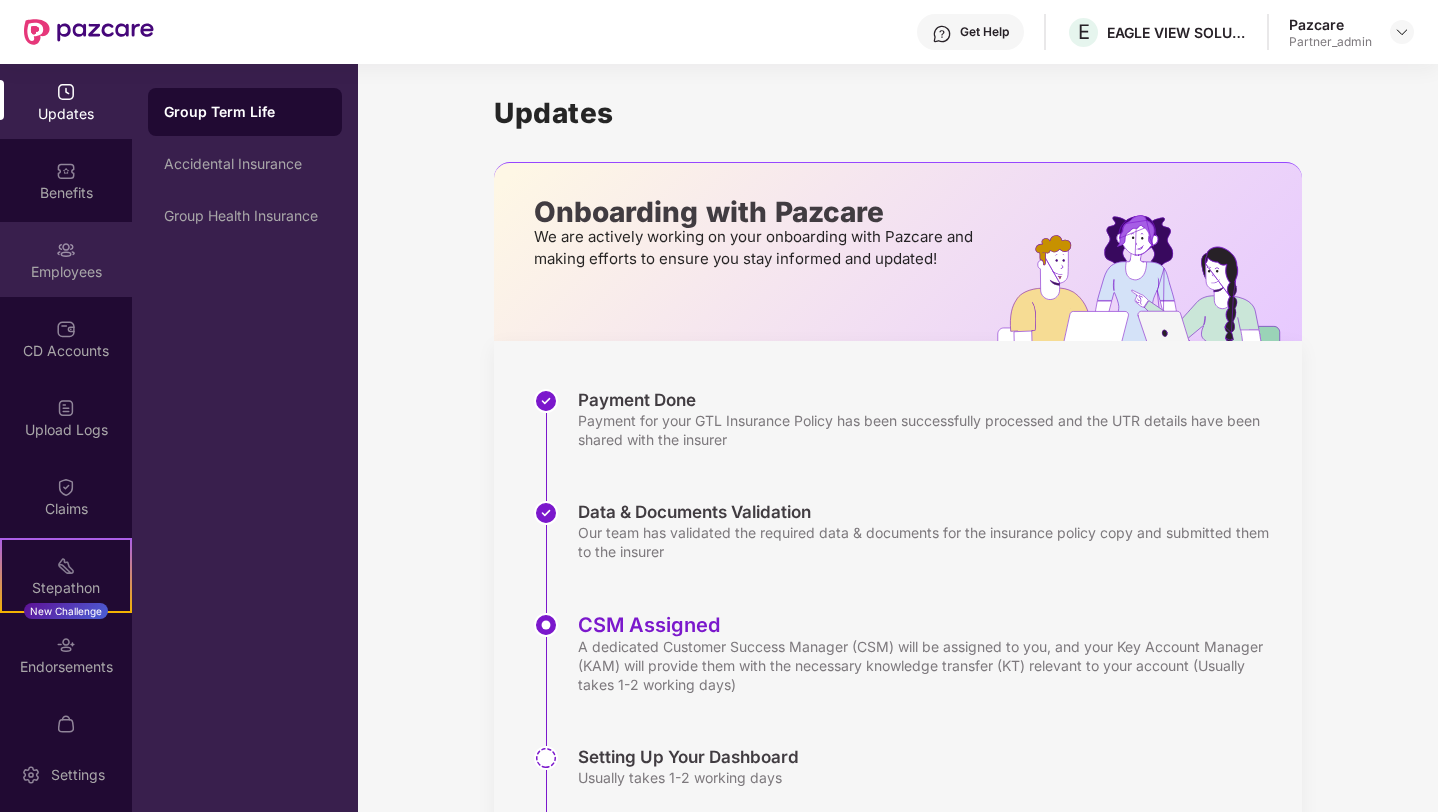 click on "Employees" at bounding box center (66, 259) 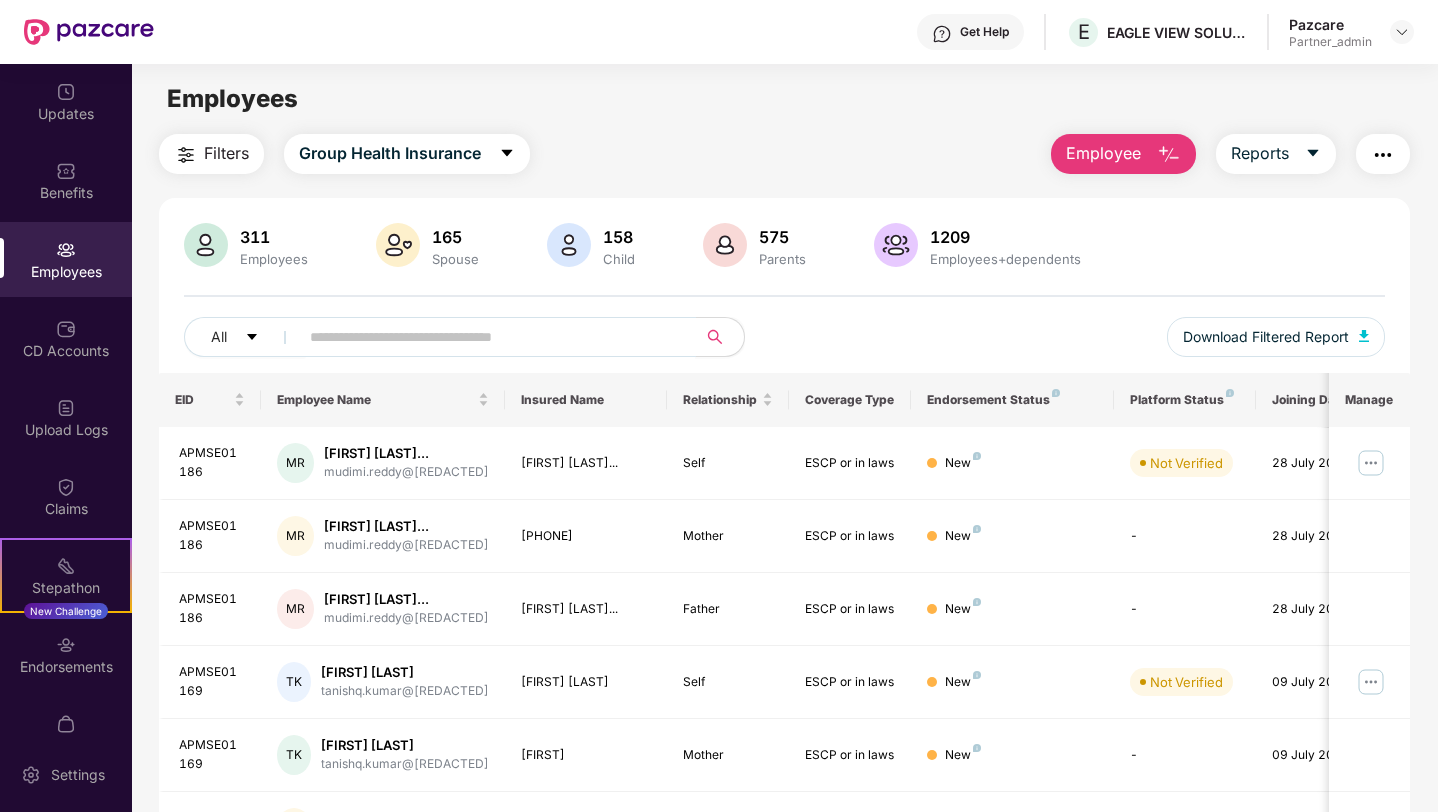 click at bounding box center (489, 337) 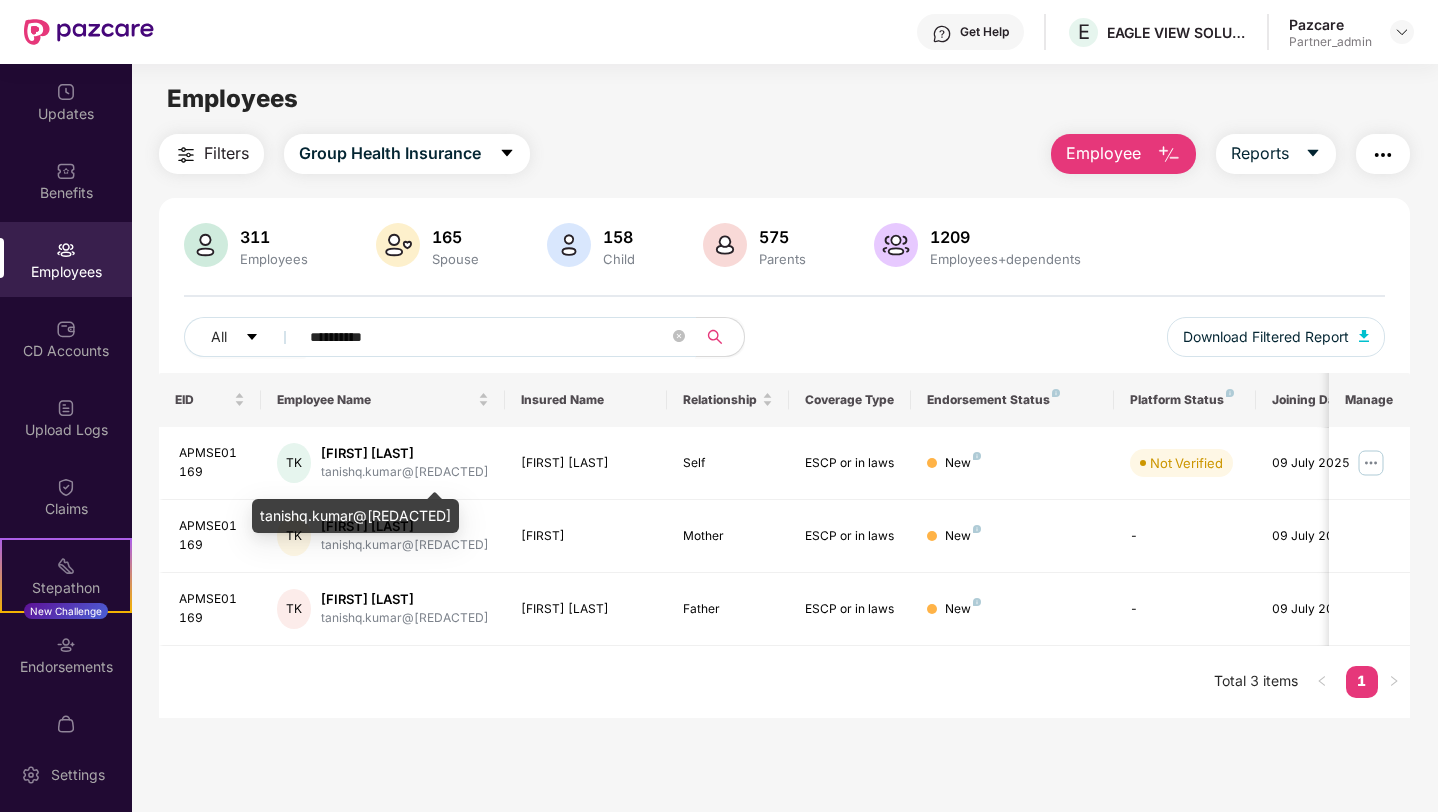 type on "**********" 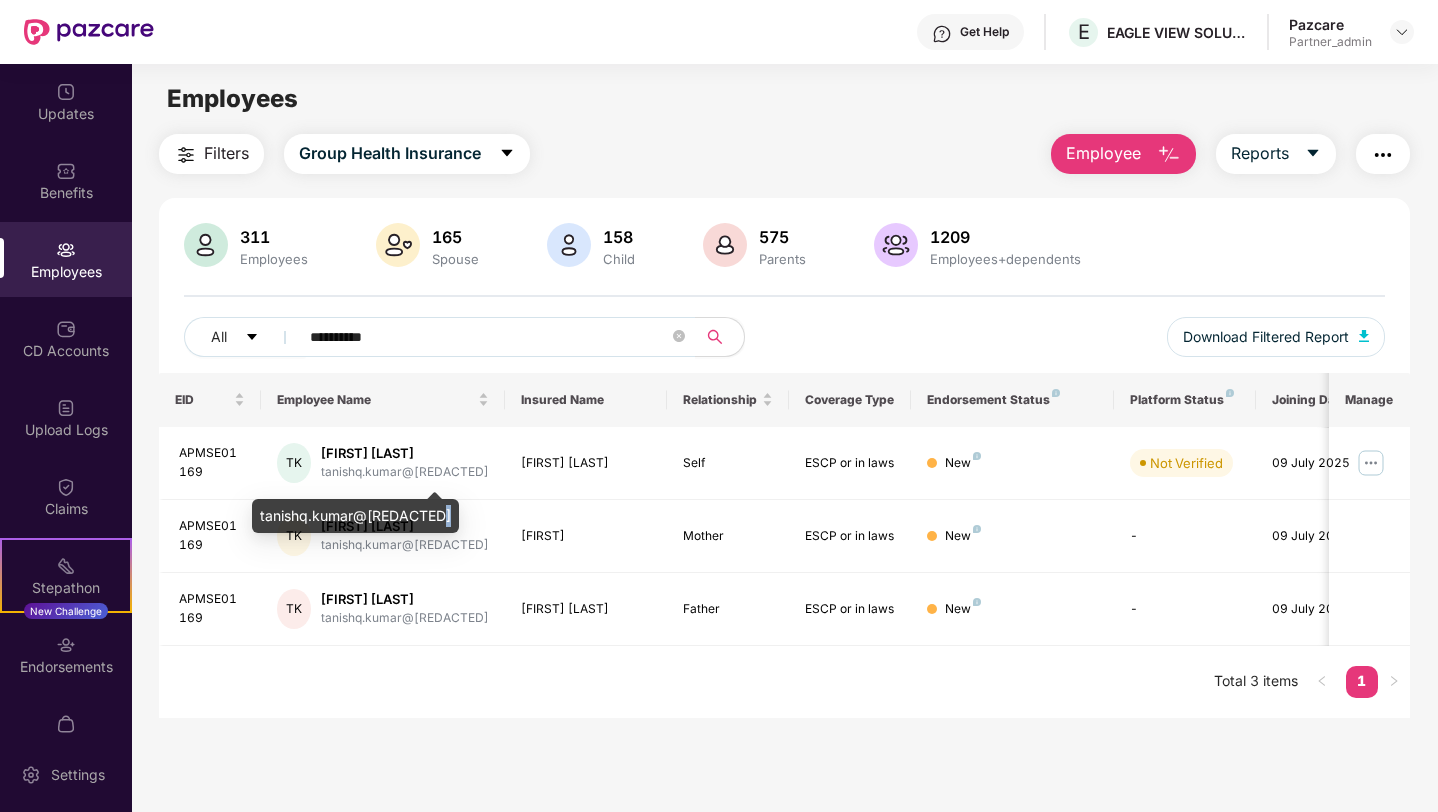 click on "tanishq.kumar@[REDACTED]" at bounding box center [355, 516] 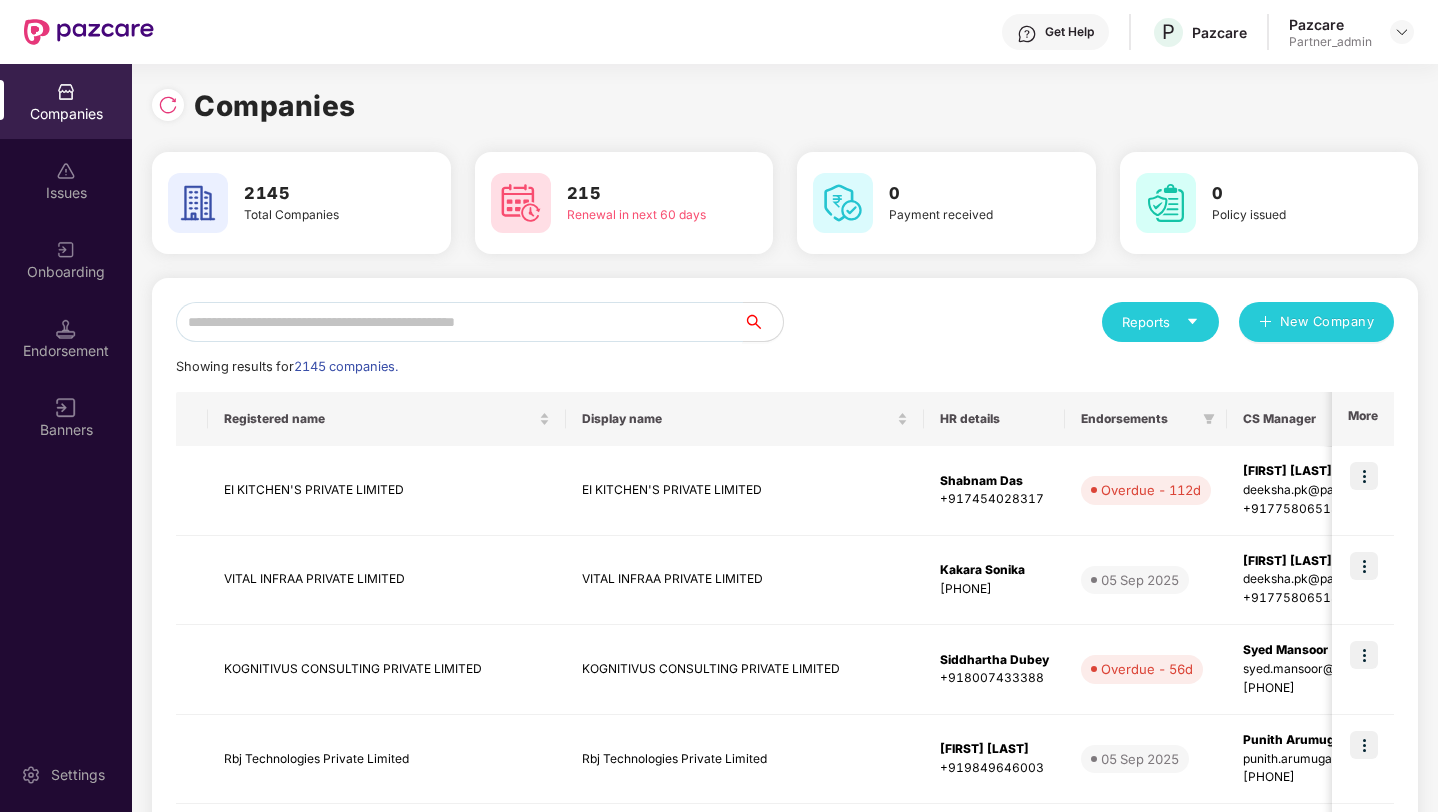 click at bounding box center (459, 322) 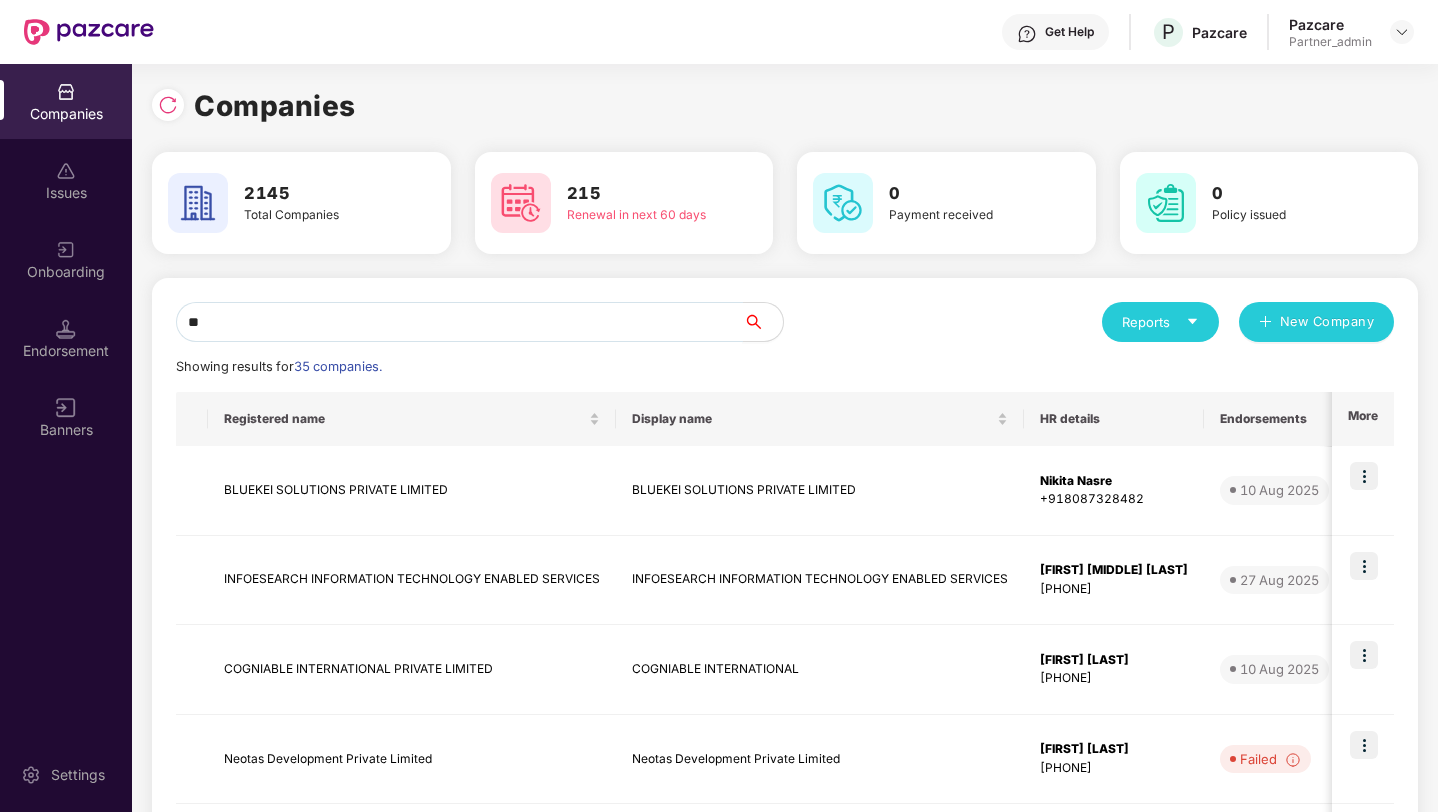 type on "*" 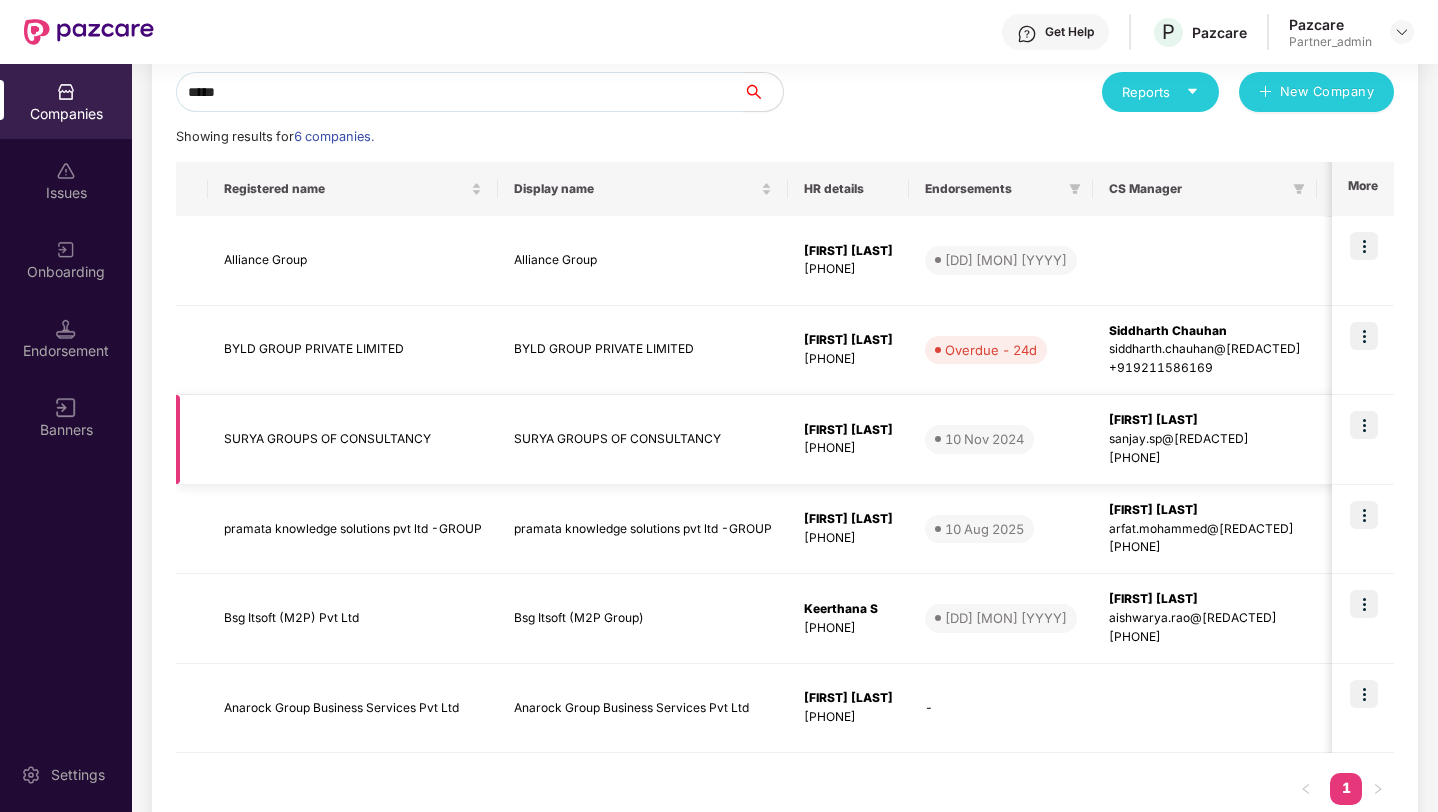 scroll, scrollTop: 233, scrollLeft: 0, axis: vertical 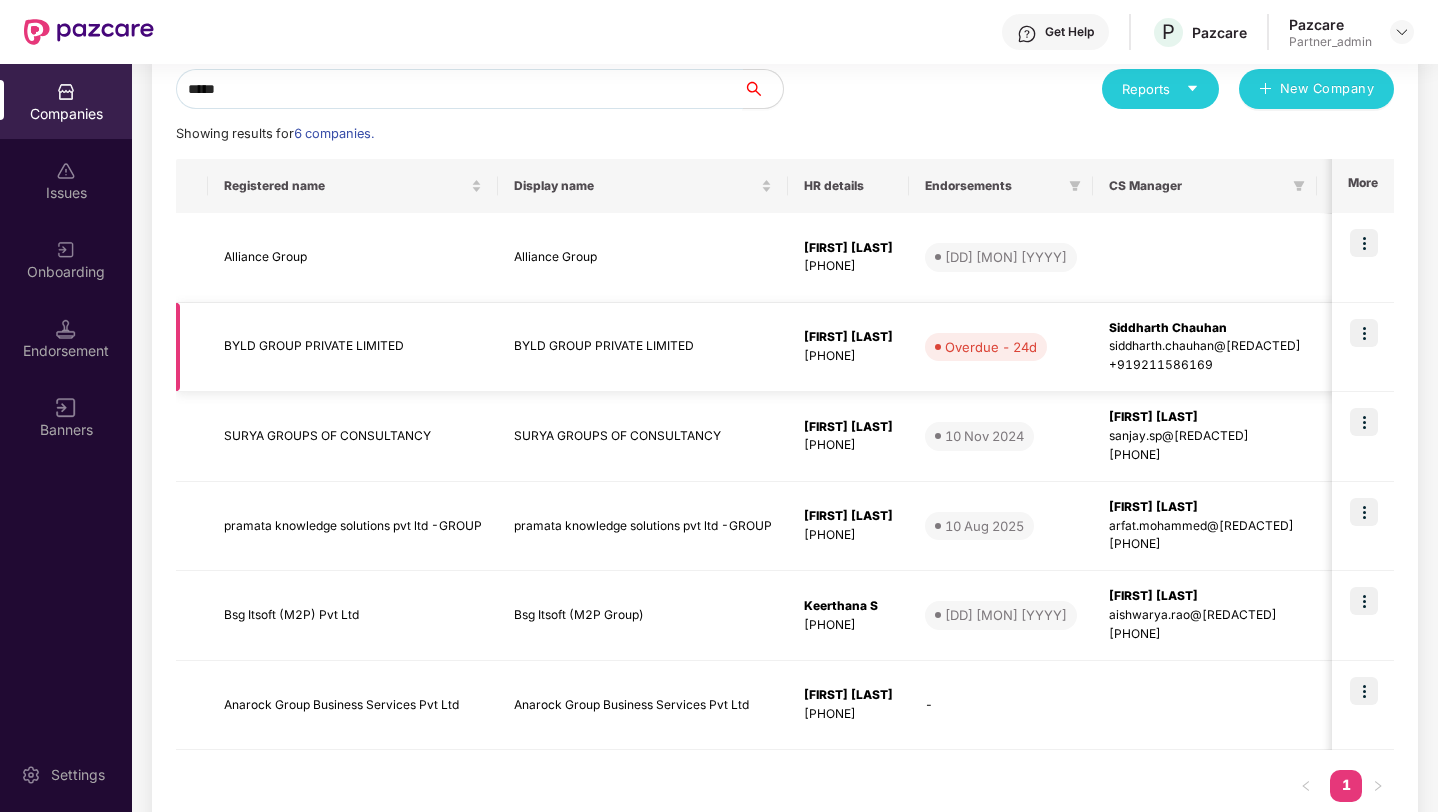 type on "*****" 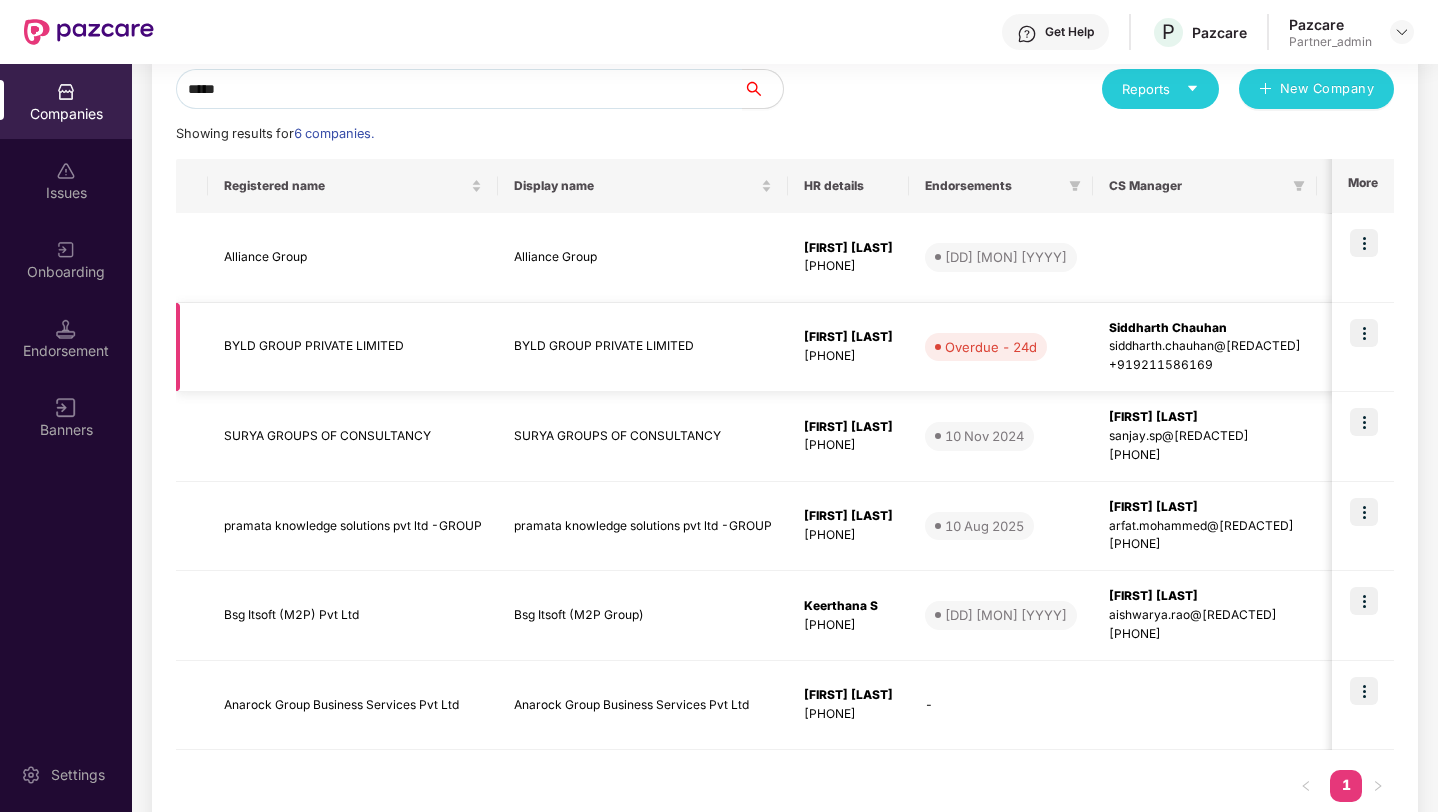 click at bounding box center (1364, 333) 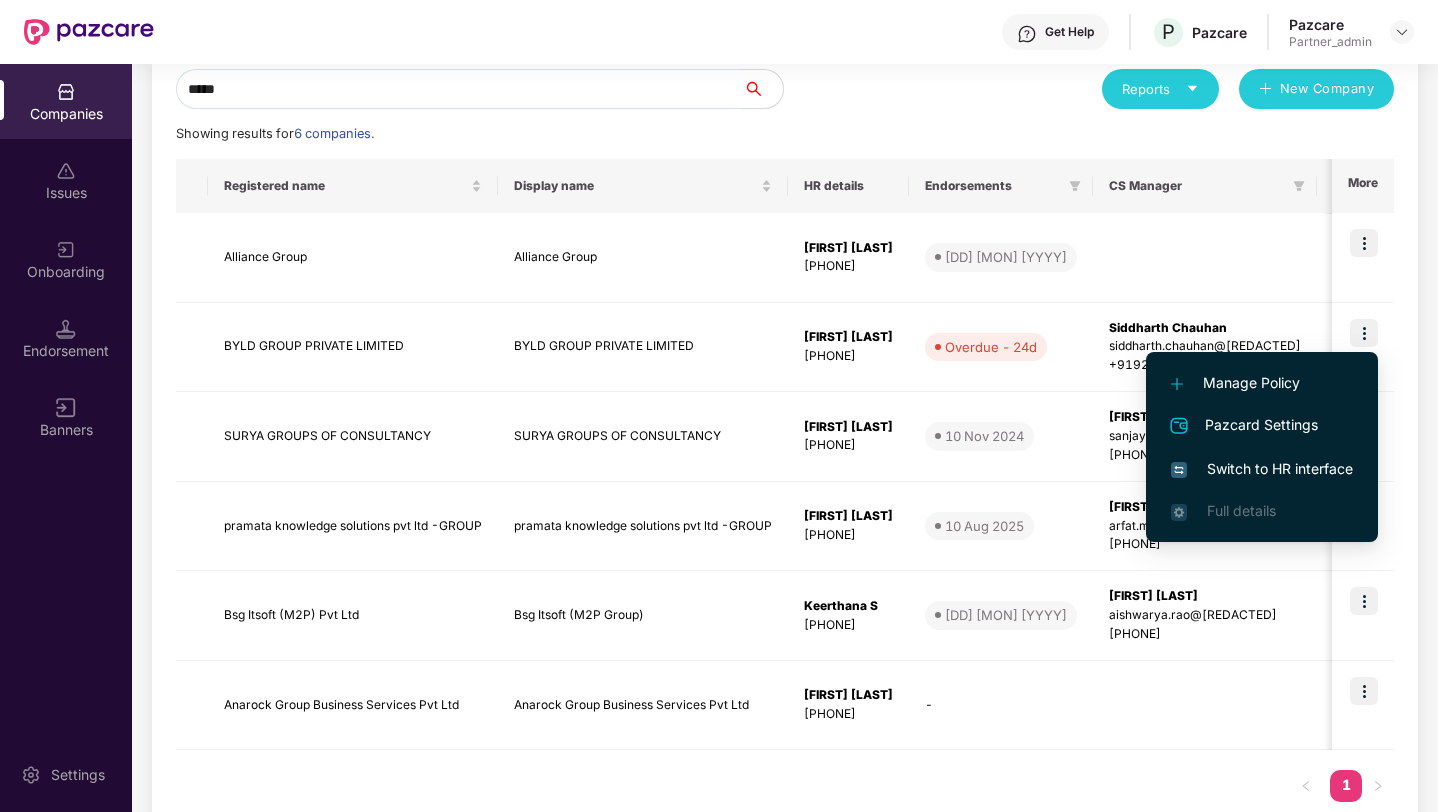 click on "Switch to HR interface" at bounding box center [1262, 469] 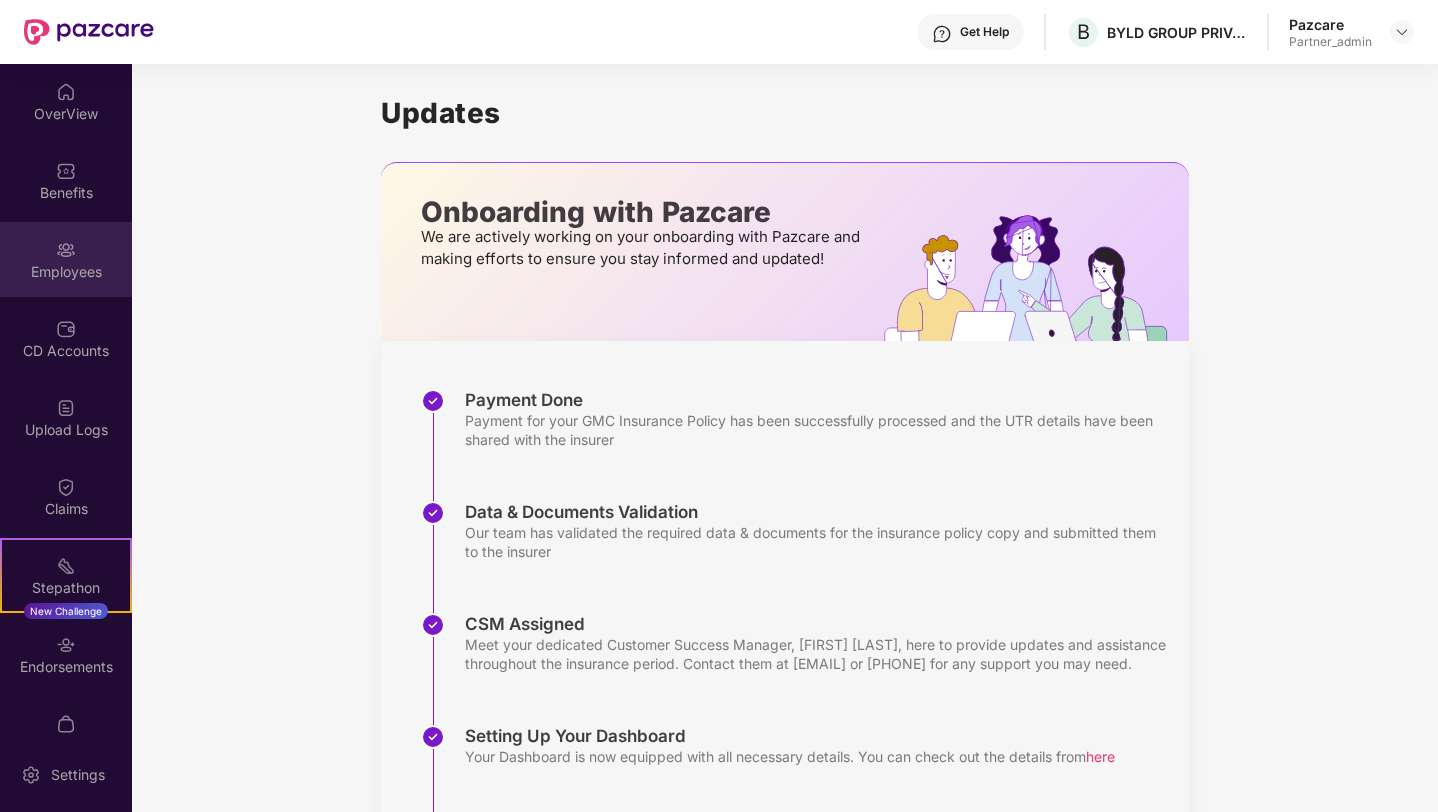 click on "Employees" at bounding box center [66, 259] 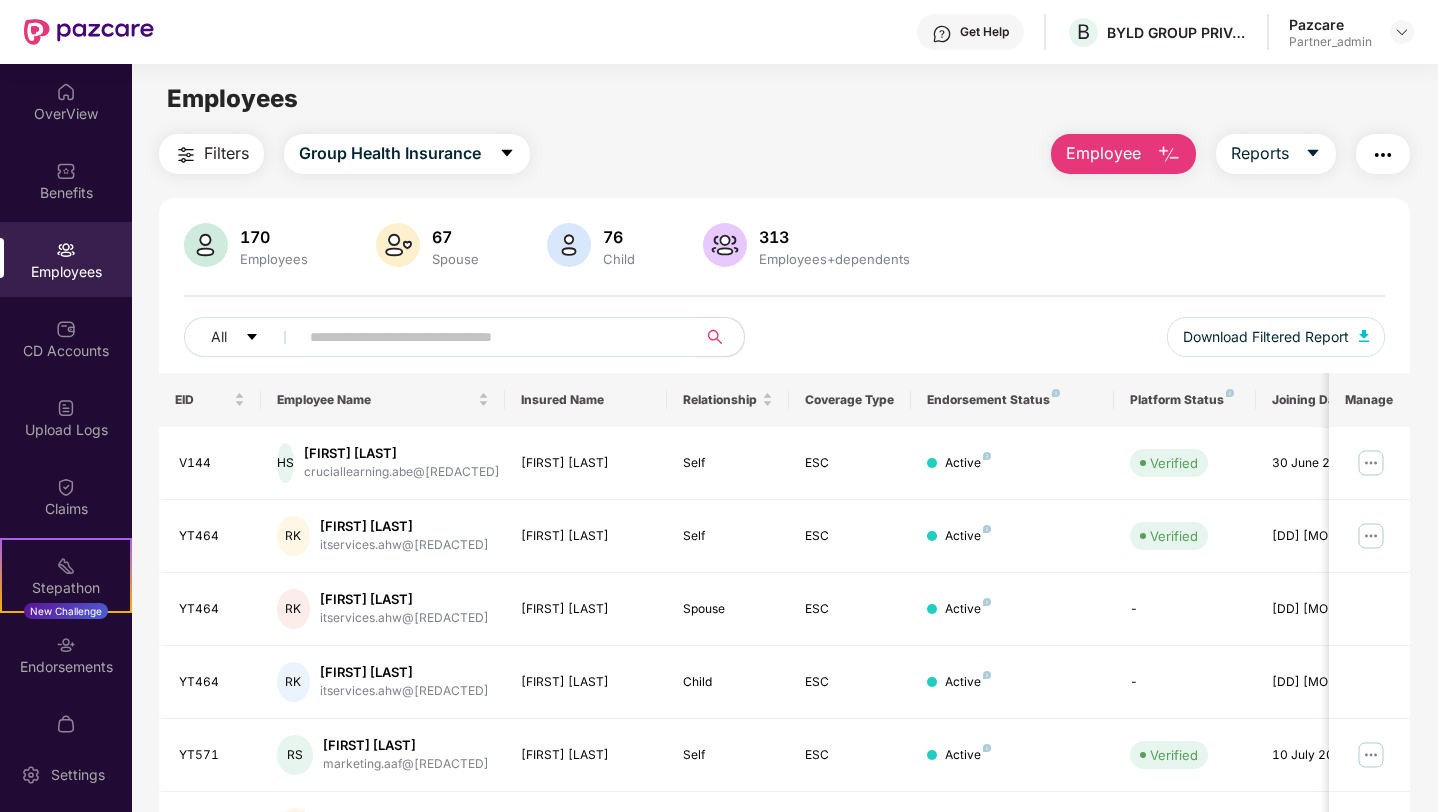 click at bounding box center (489, 337) 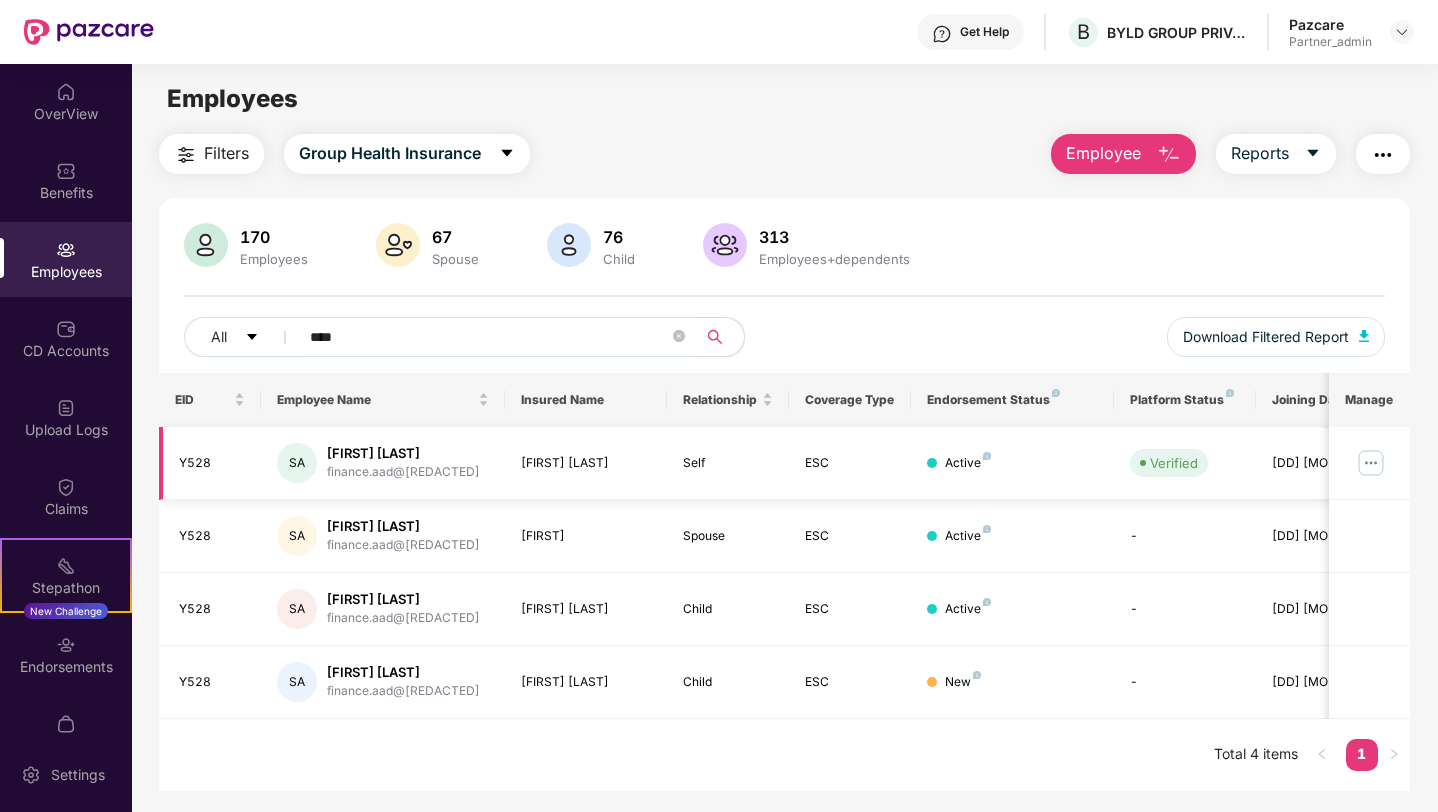 type on "****" 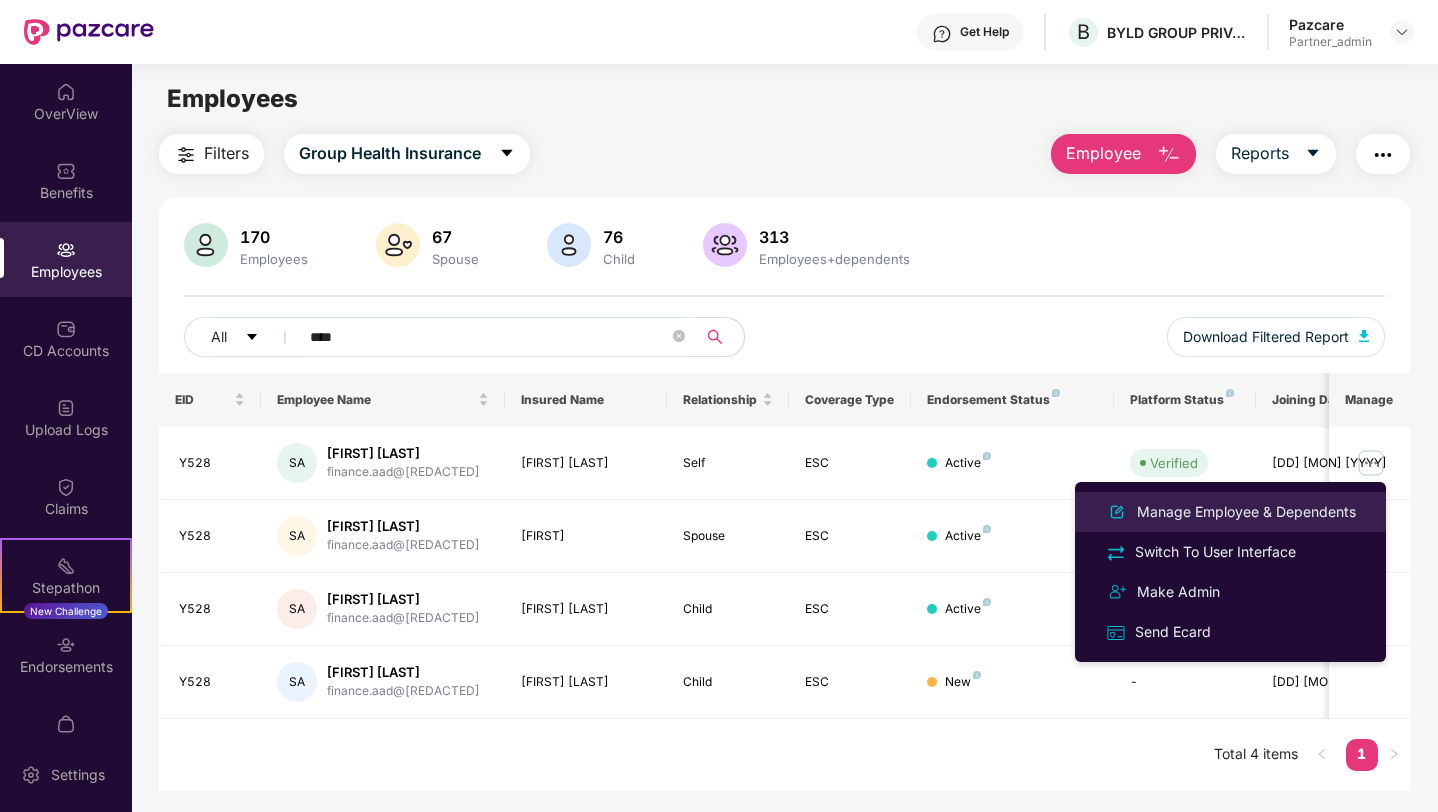click on "Manage Employee & Dependents" at bounding box center (1246, 512) 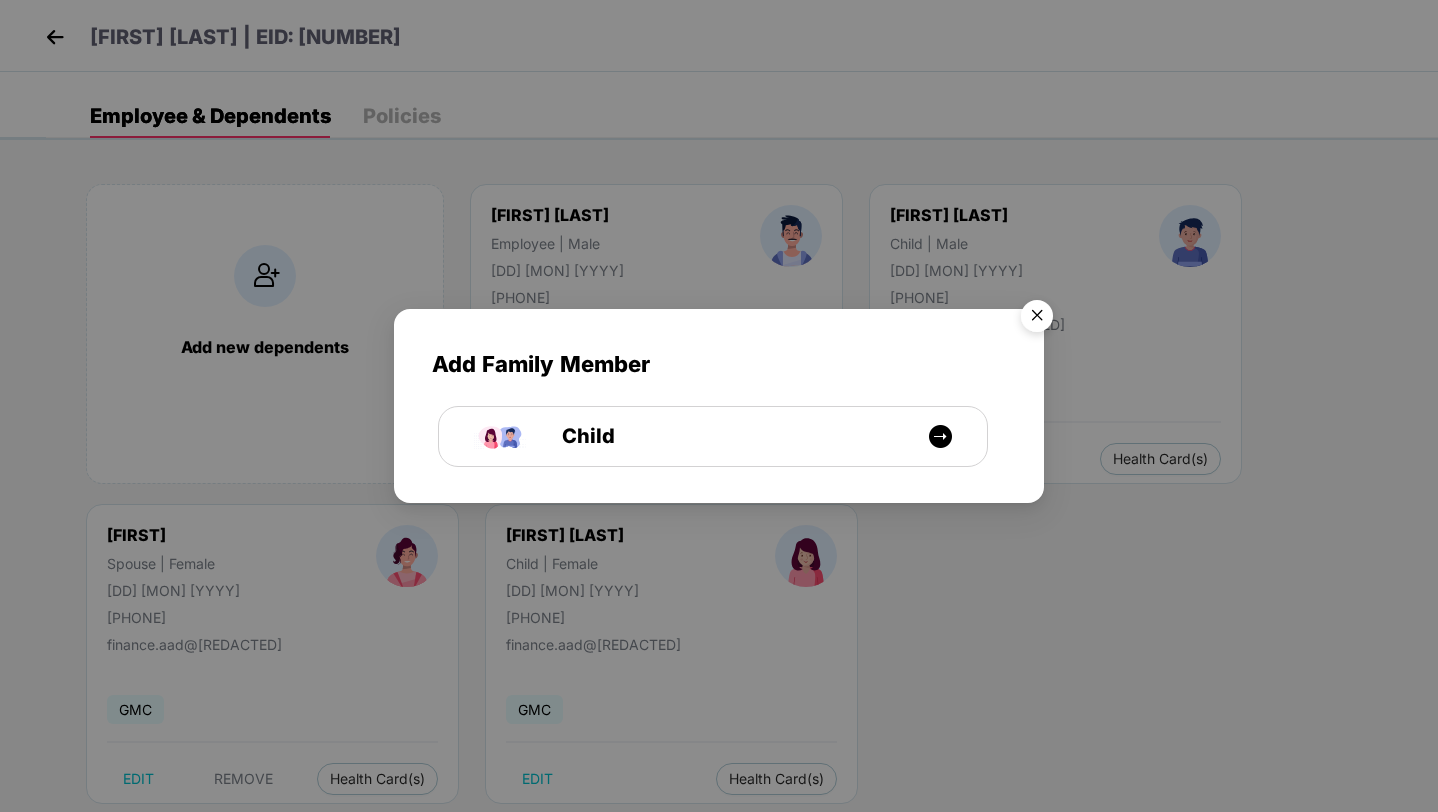 click at bounding box center (1037, 319) 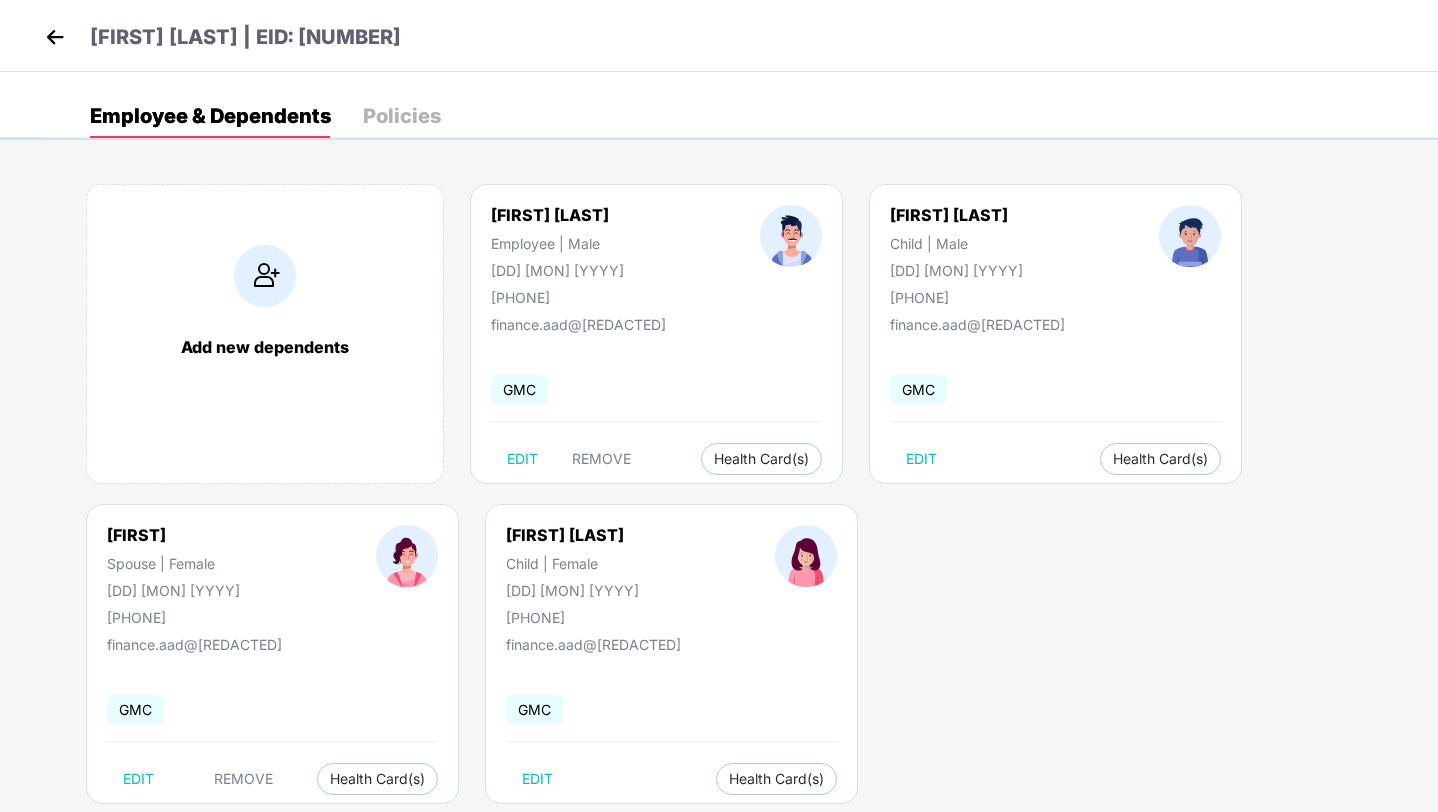 click at bounding box center (55, 37) 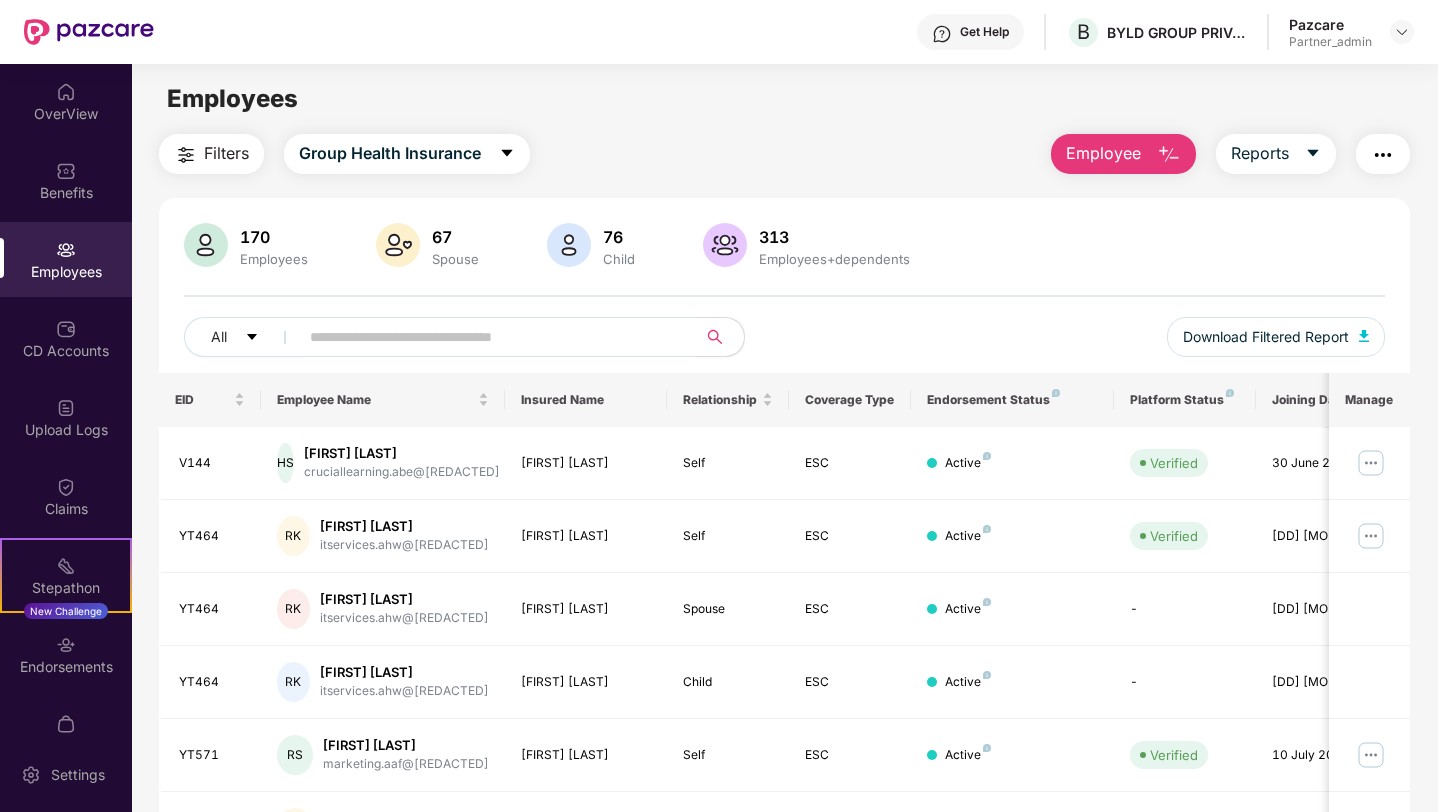 click at bounding box center (489, 337) 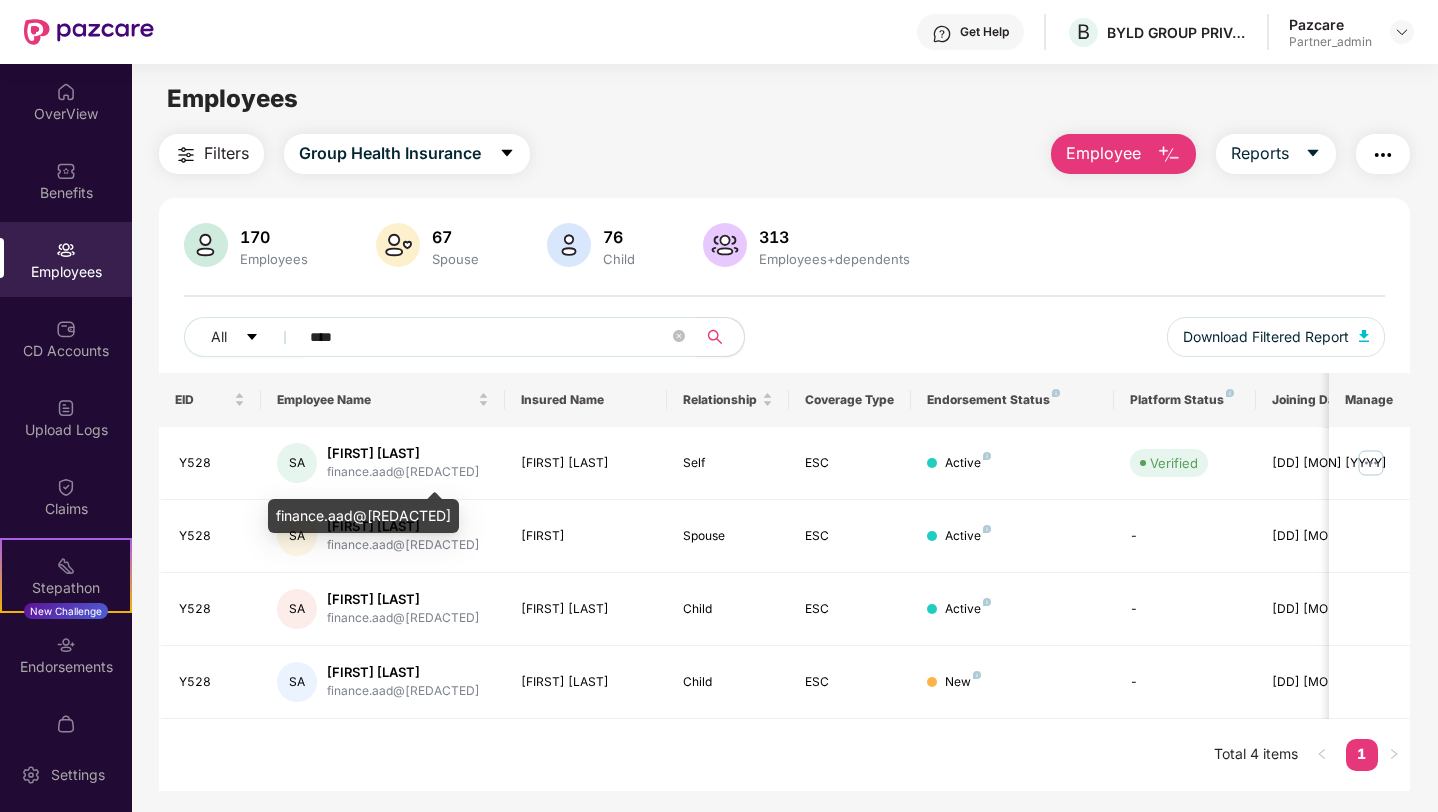 type on "****" 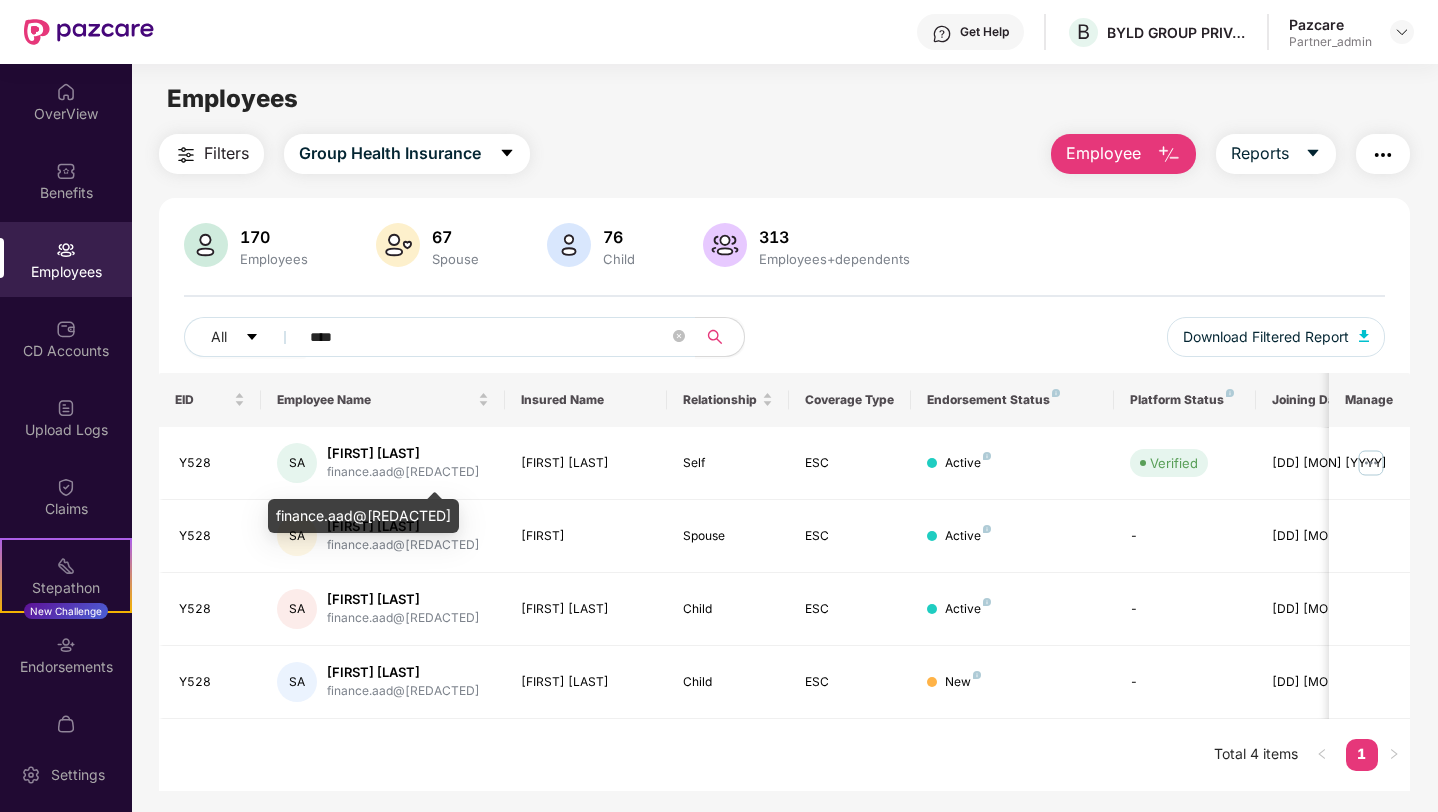 click on "finance.aad@[REDACTED]" at bounding box center (363, 516) 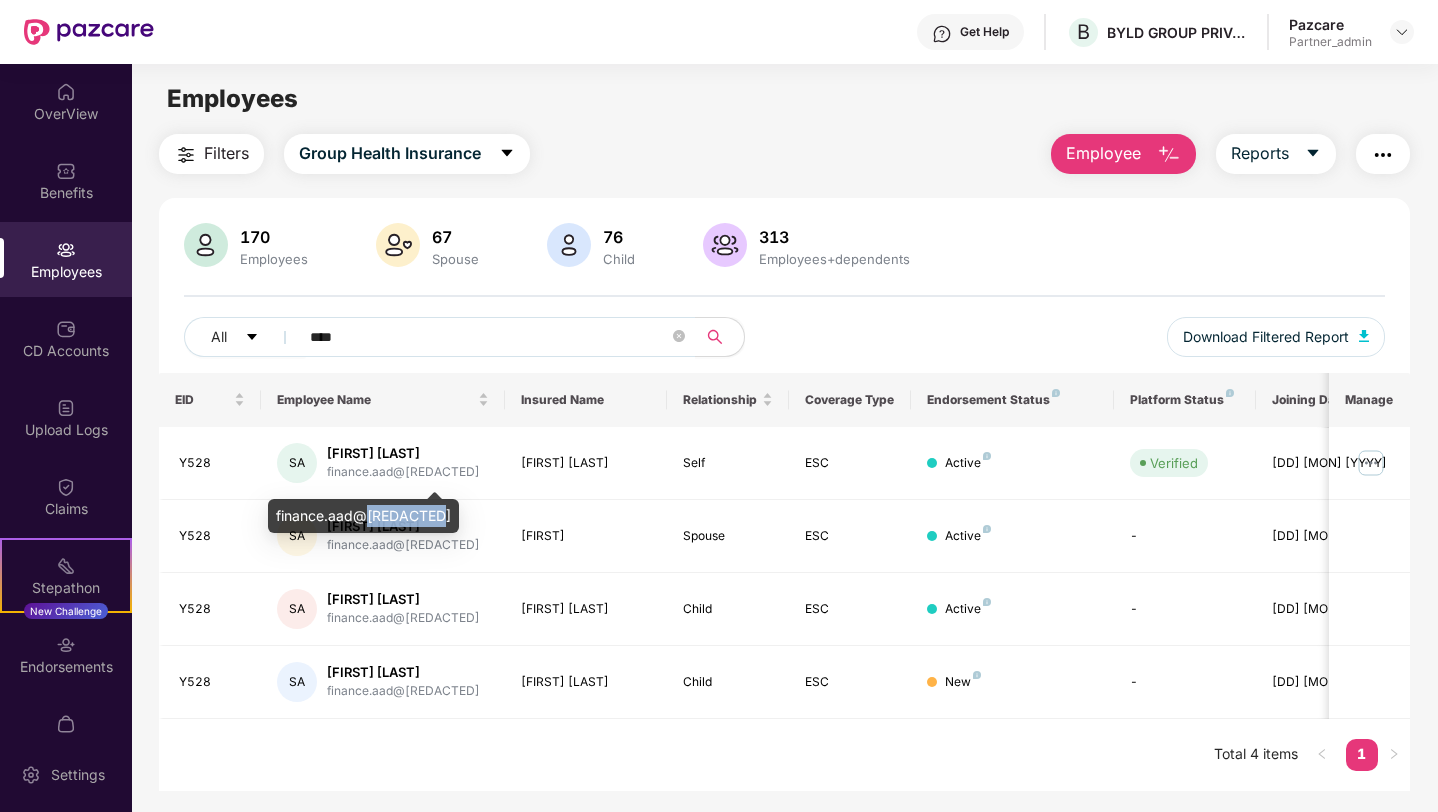 click on "finance.aad@[REDACTED]" at bounding box center (363, 516) 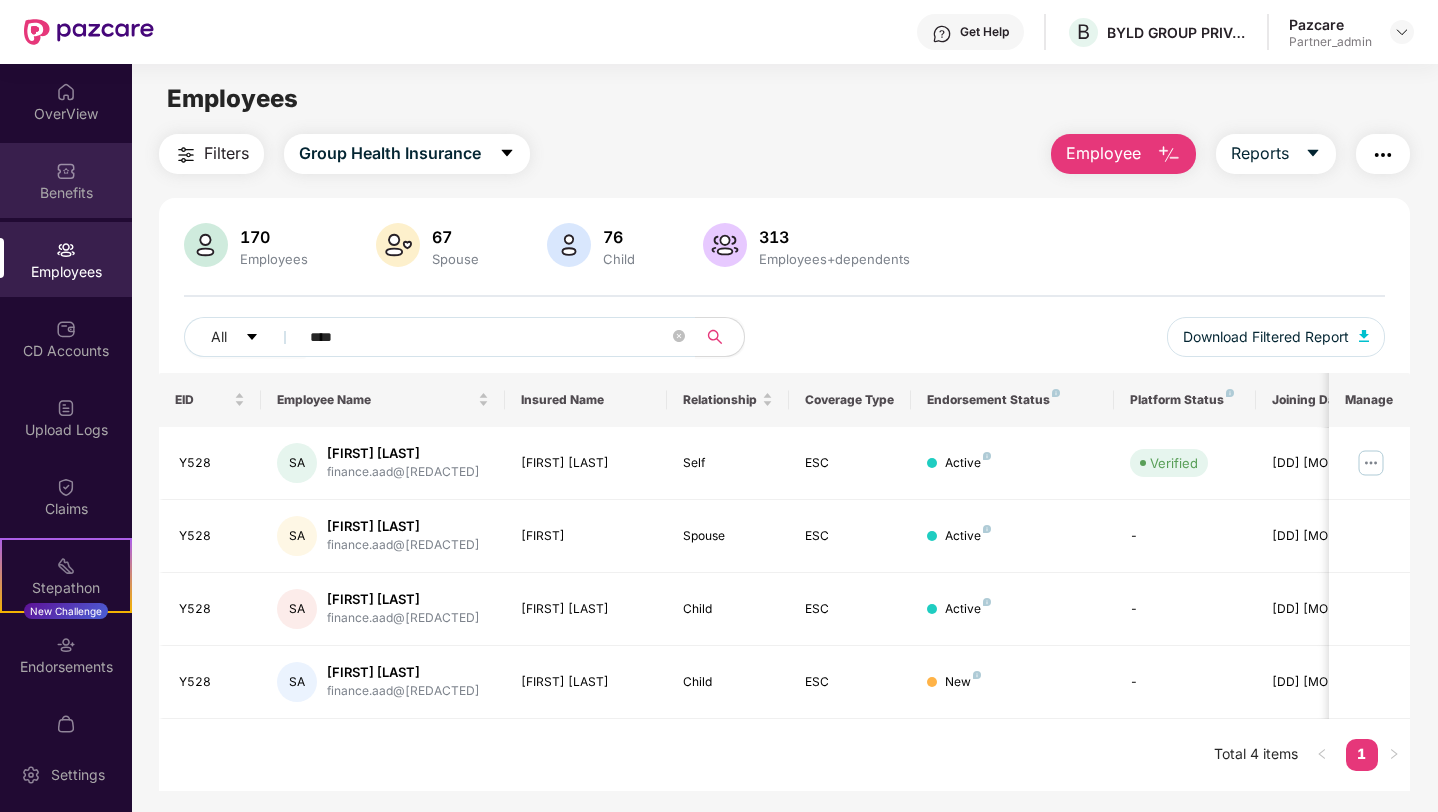 click on "Benefits" at bounding box center (66, 193) 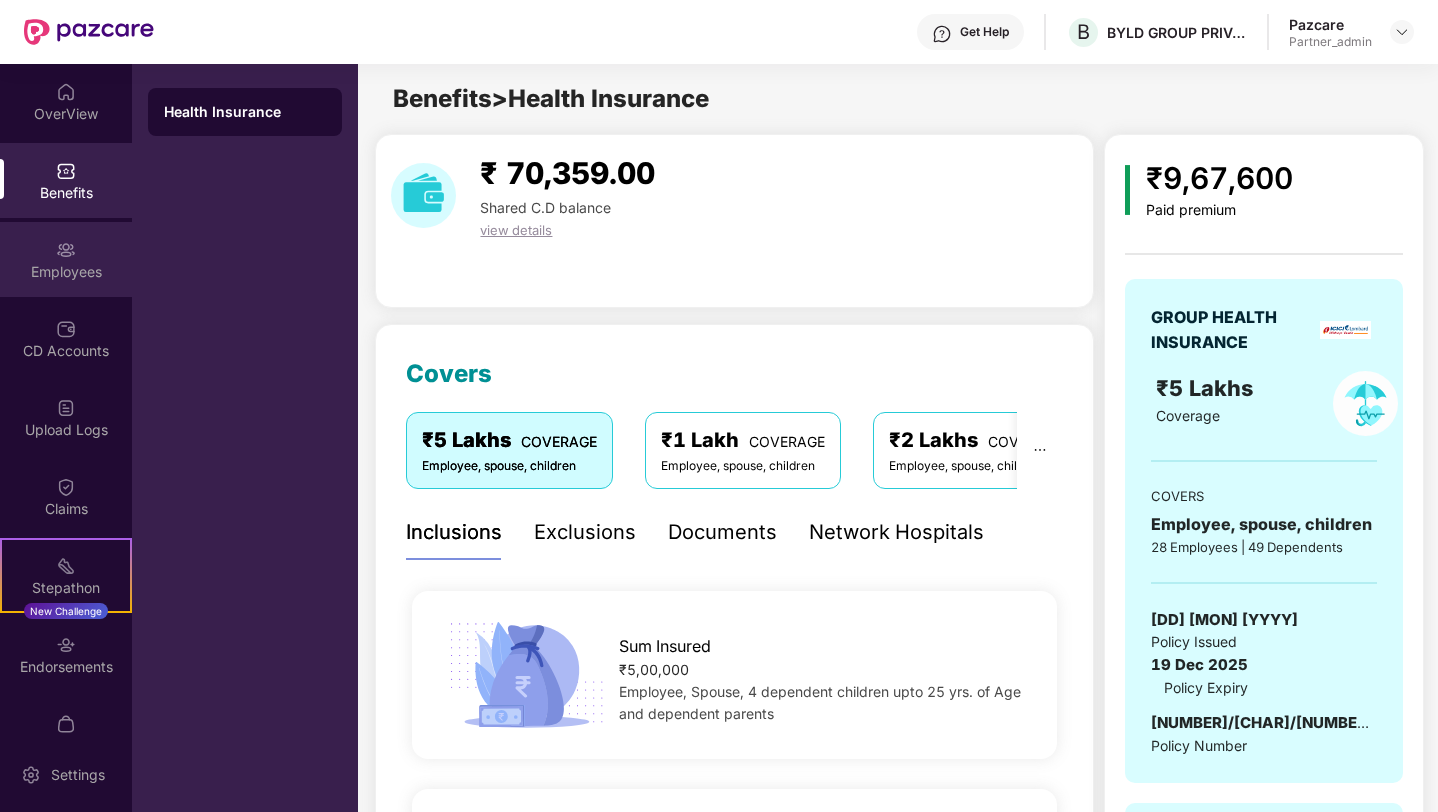 click on "Employees" at bounding box center (66, 272) 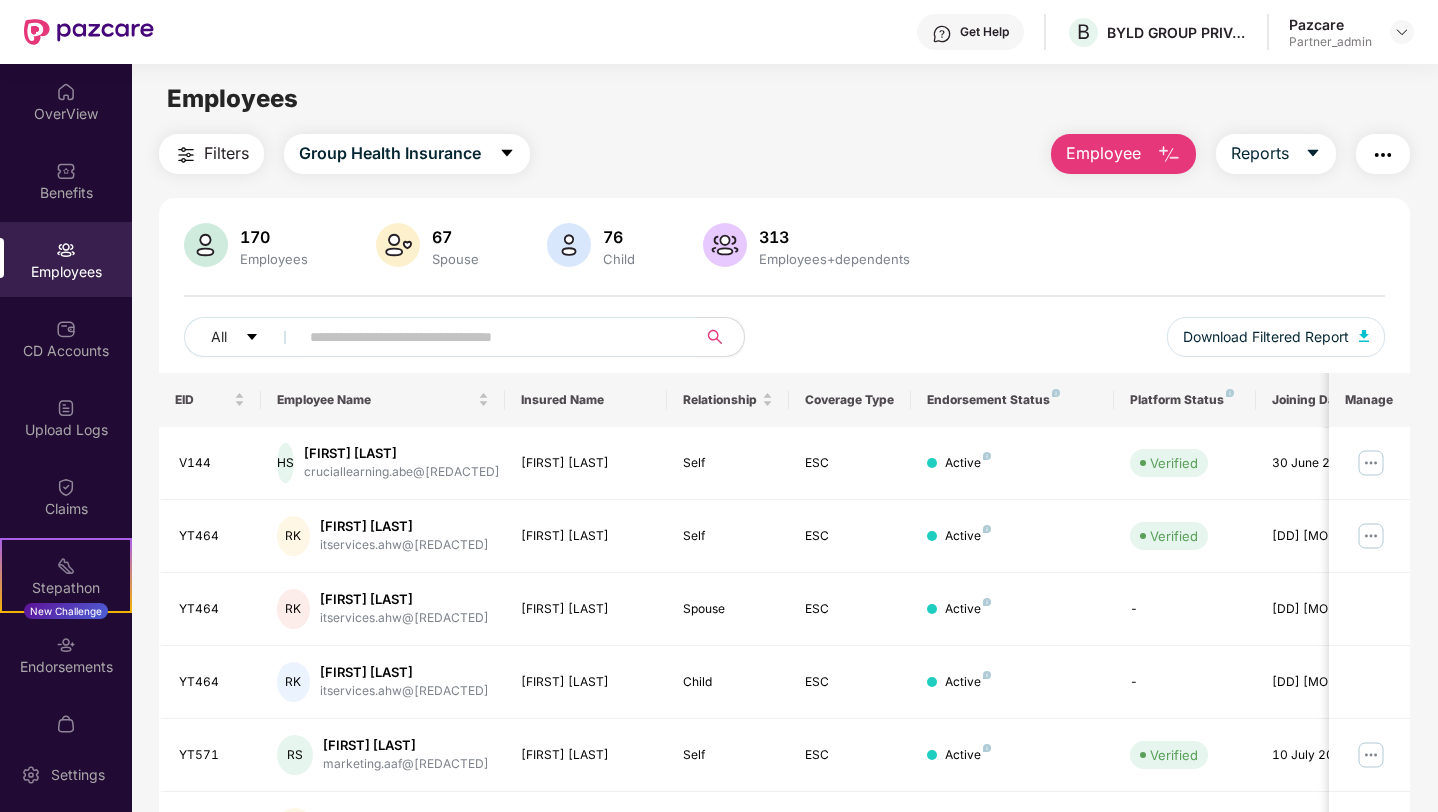 click at bounding box center [491, 337] 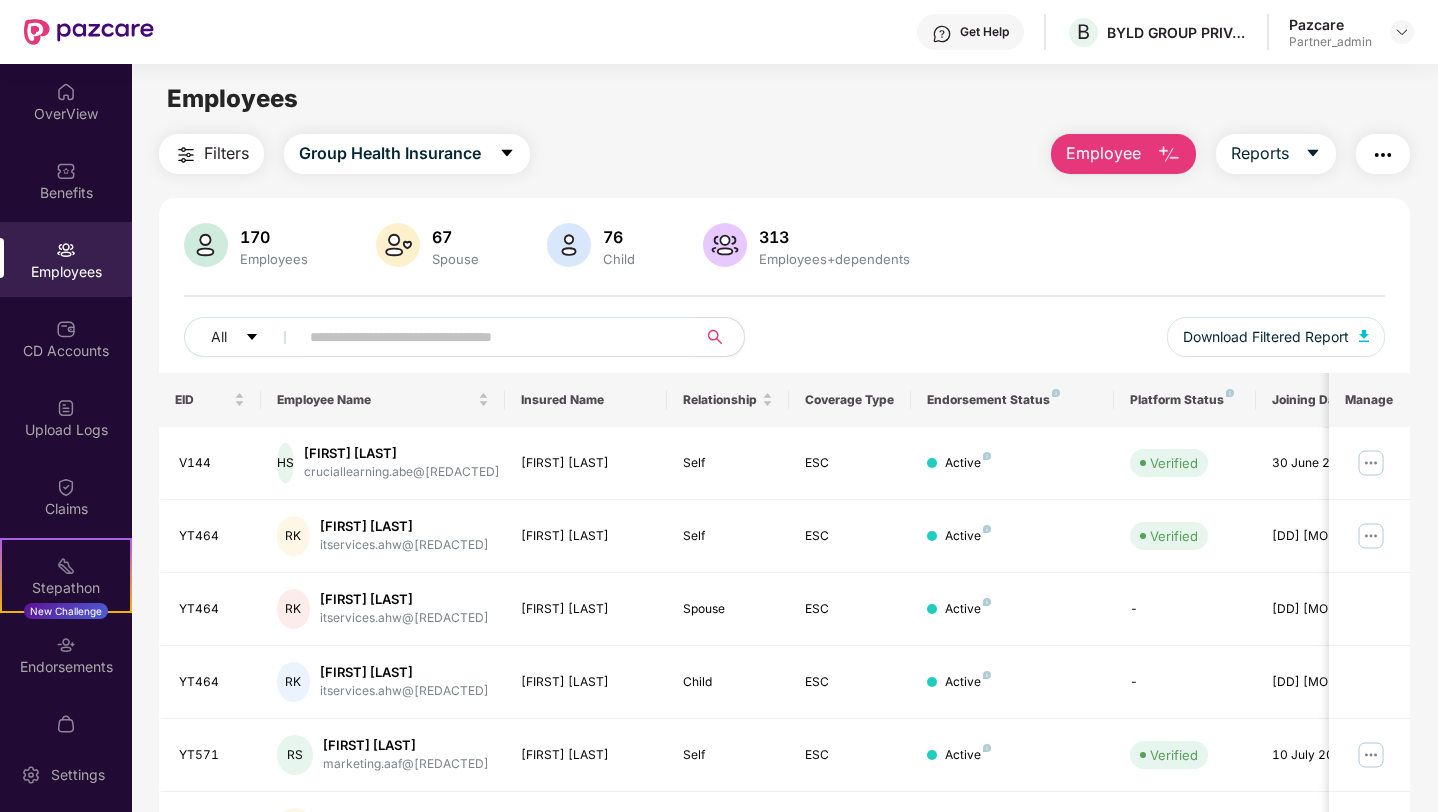 paste on "****" 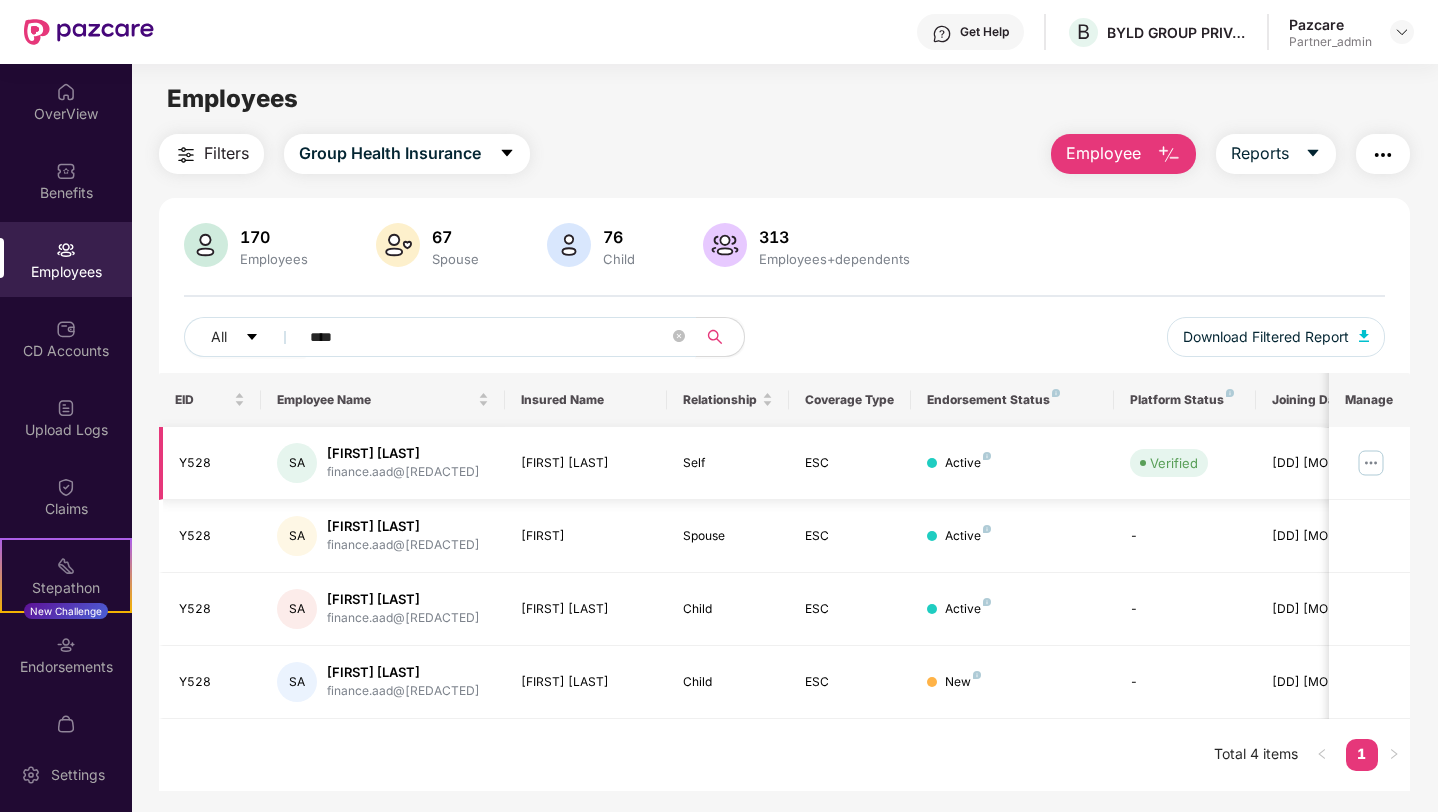 type on "****" 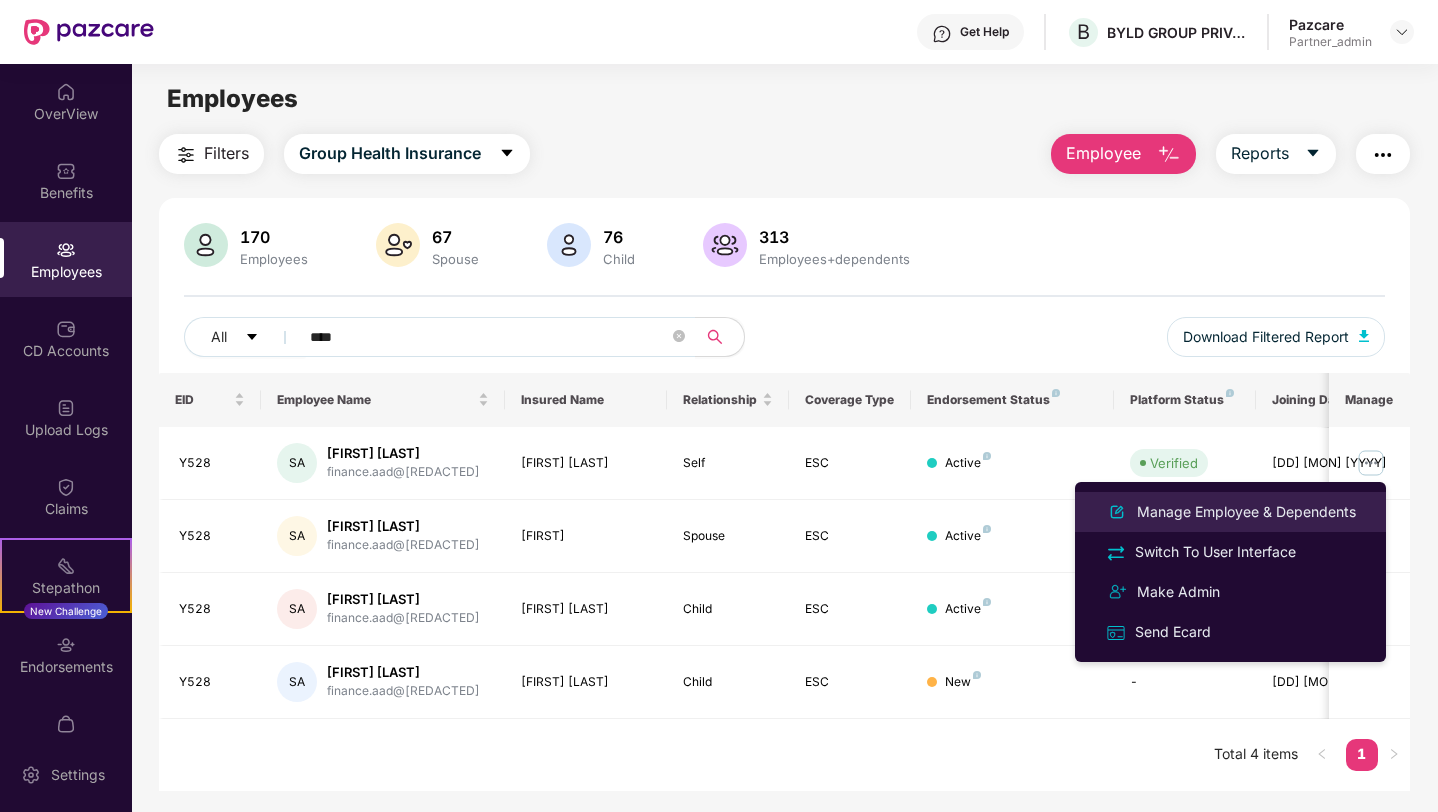 click on "Manage Employee & Dependents" at bounding box center (1246, 512) 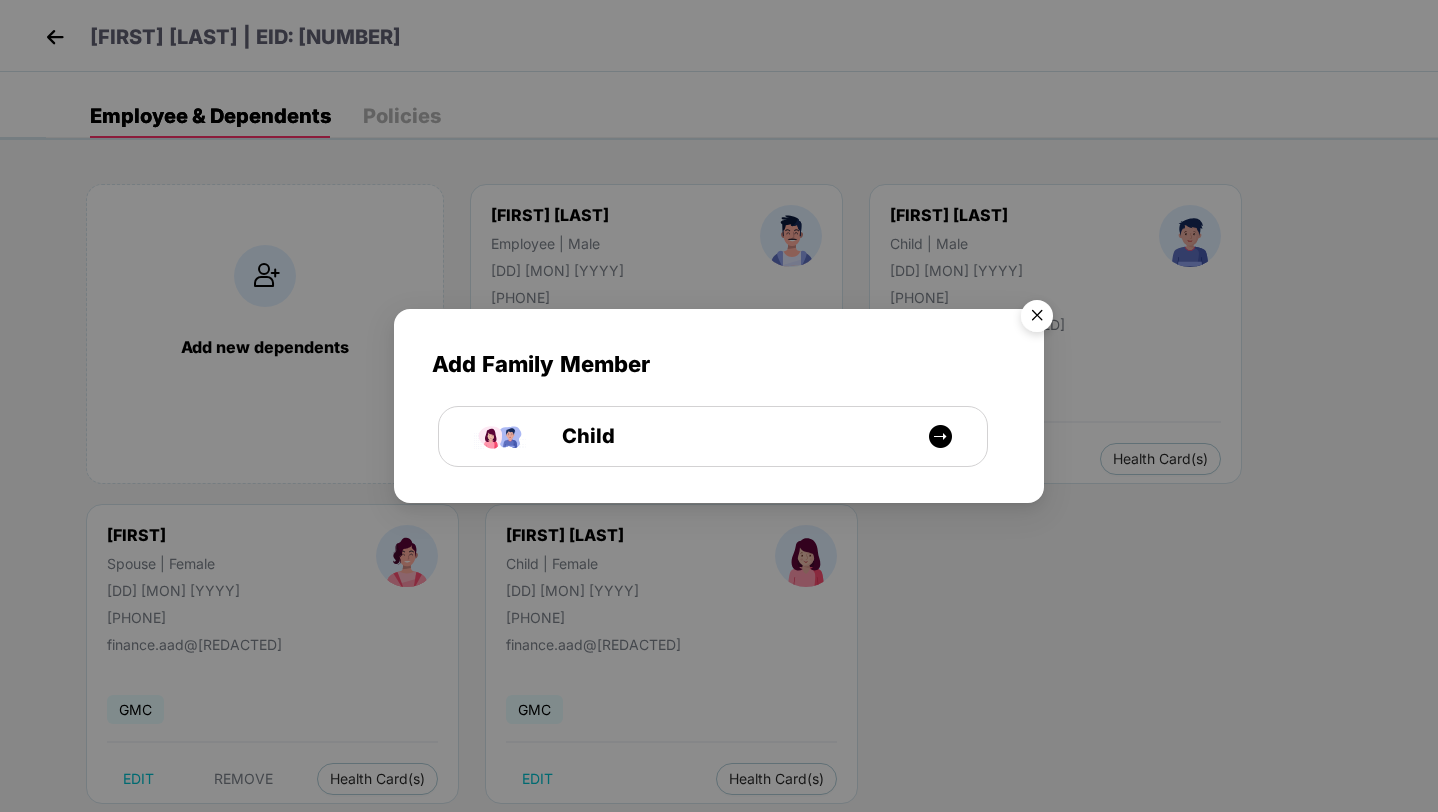 click at bounding box center [1037, 319] 